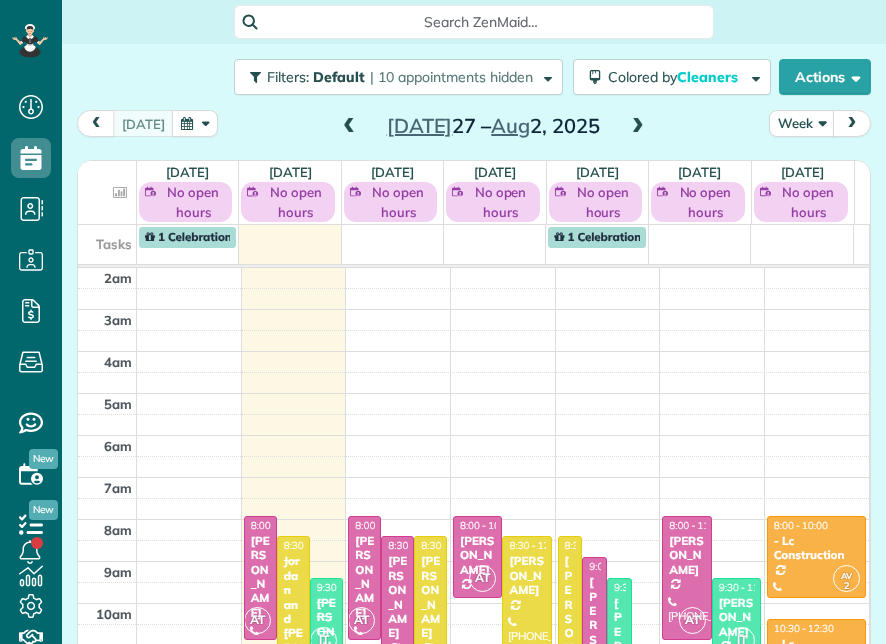 scroll, scrollTop: 0, scrollLeft: 0, axis: both 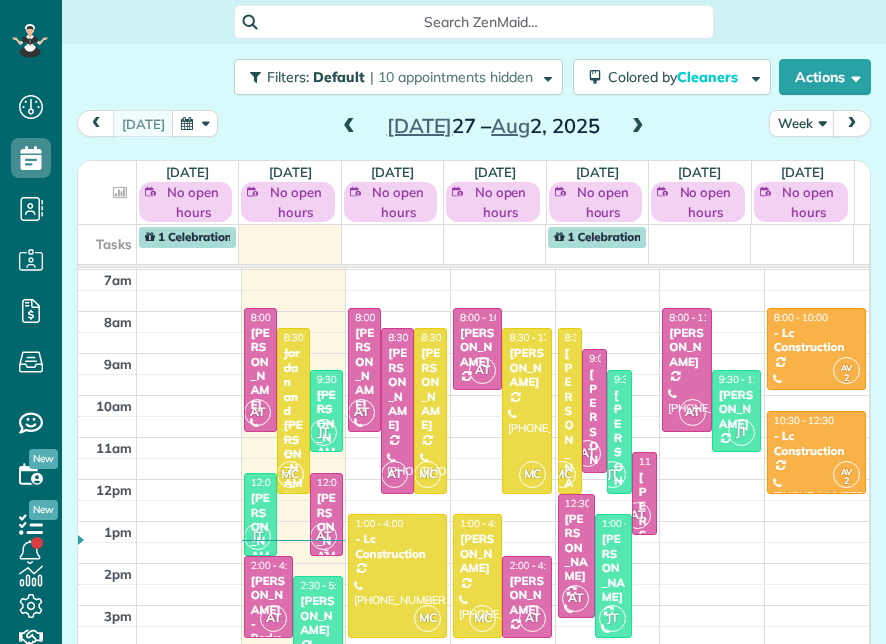 click on "[PERSON_NAME]" at bounding box center (326, 534) 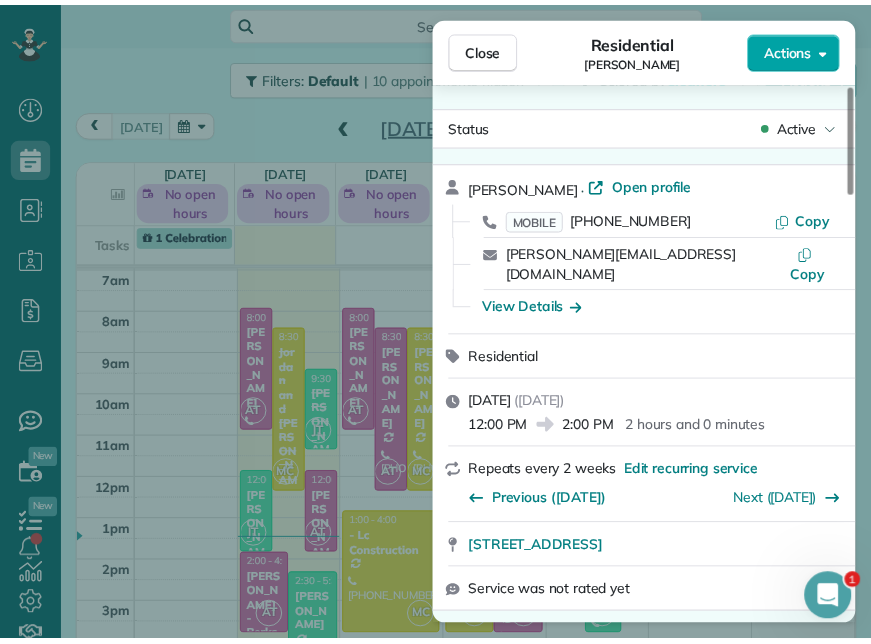 scroll, scrollTop: 0, scrollLeft: 0, axis: both 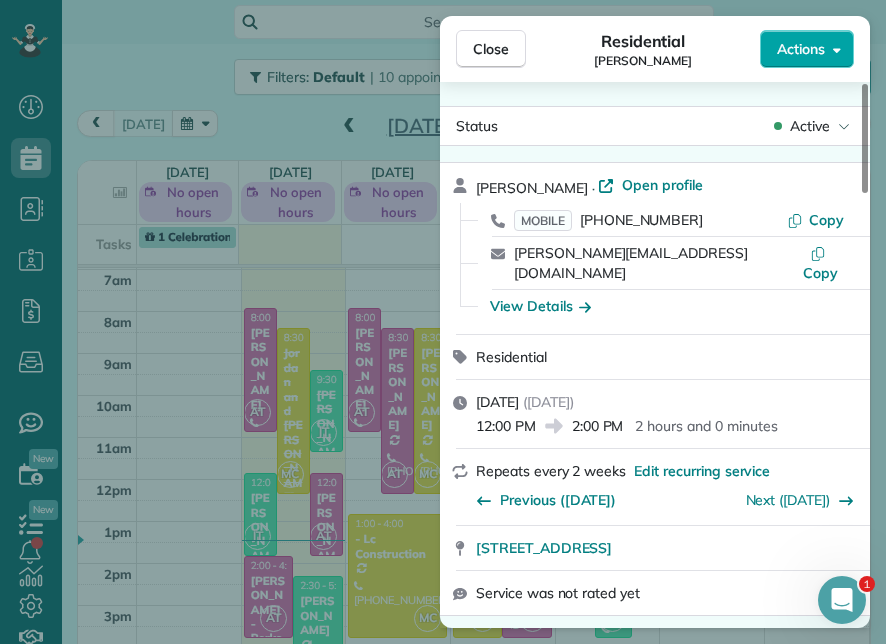 click on "Actions" at bounding box center [807, 49] 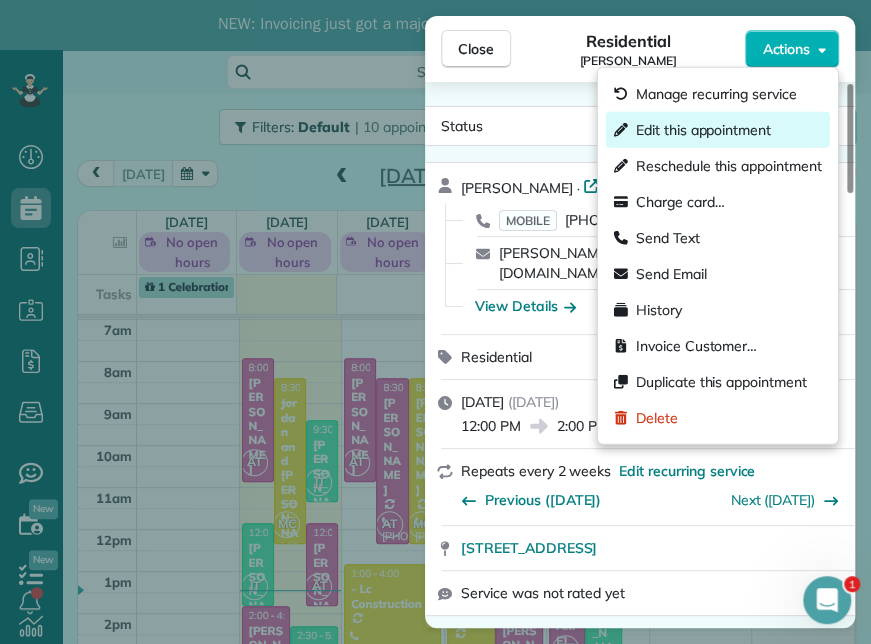 scroll, scrollTop: 0, scrollLeft: 0, axis: both 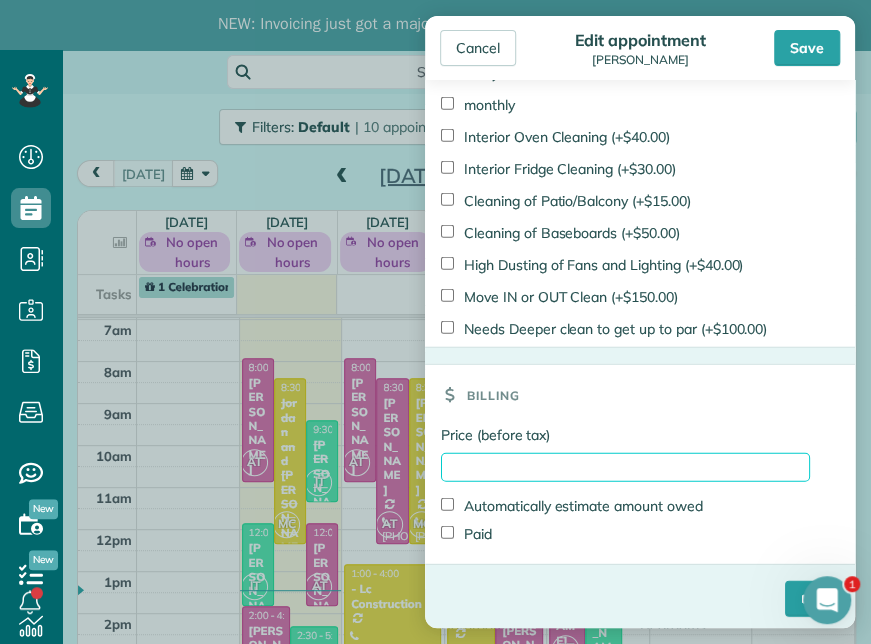 click on "Price (before tax)" at bounding box center (625, 467) 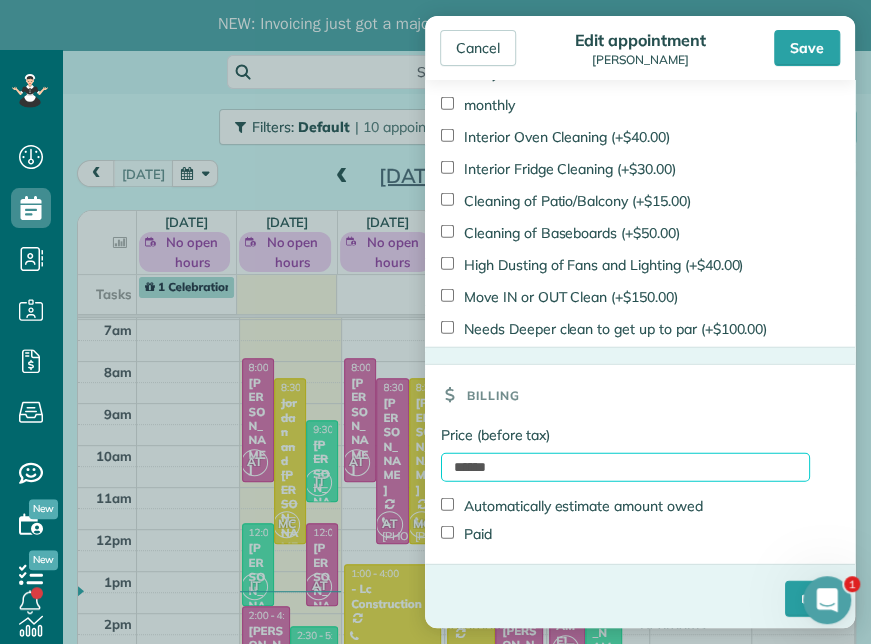 type on "******" 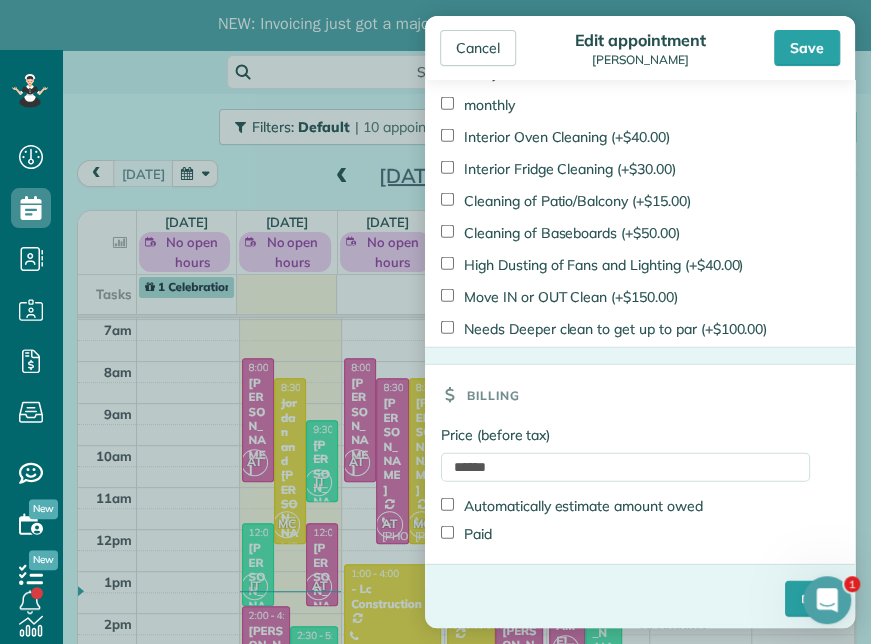 click on "Paid" at bounding box center (466, 534) 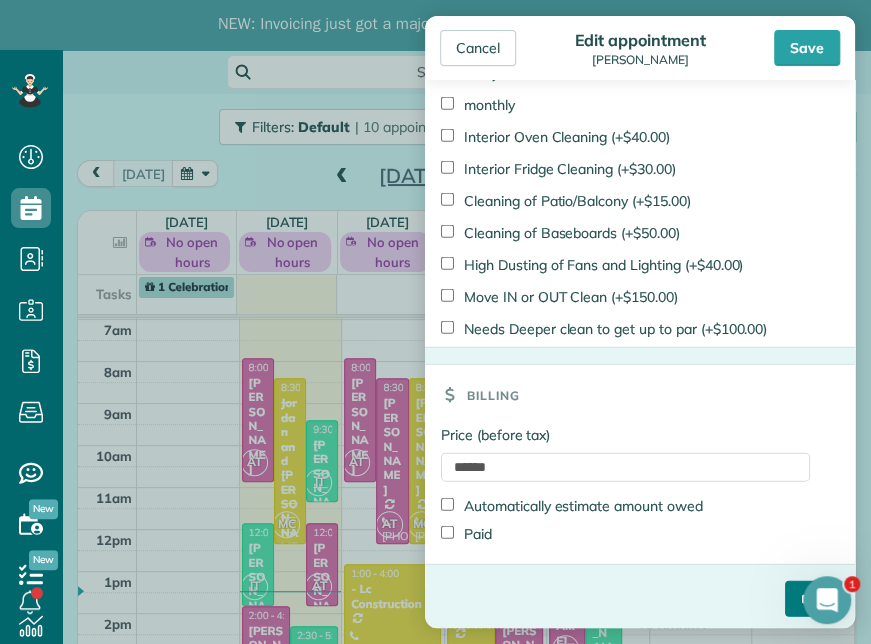 click on "****" at bounding box center (812, 599) 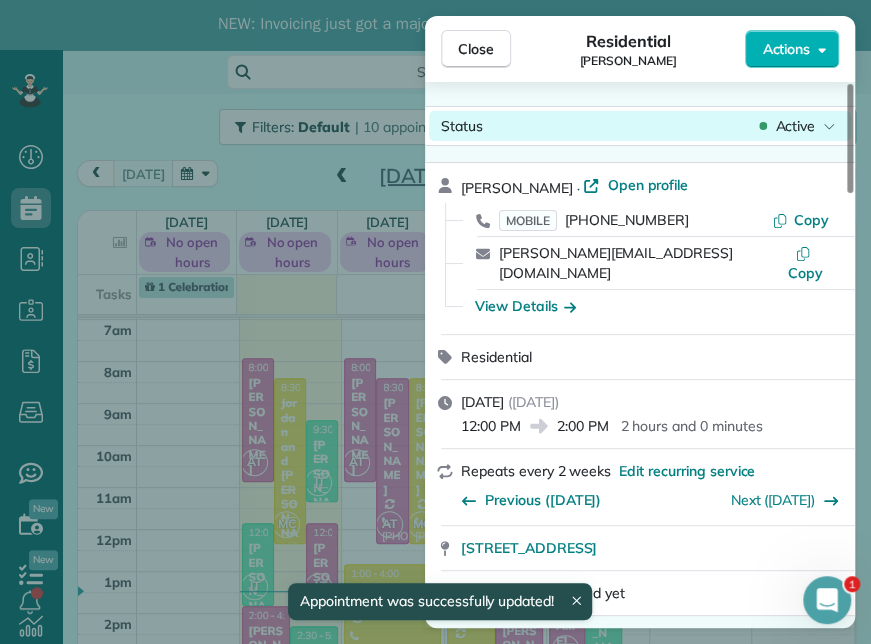 click on "Active" at bounding box center (795, 126) 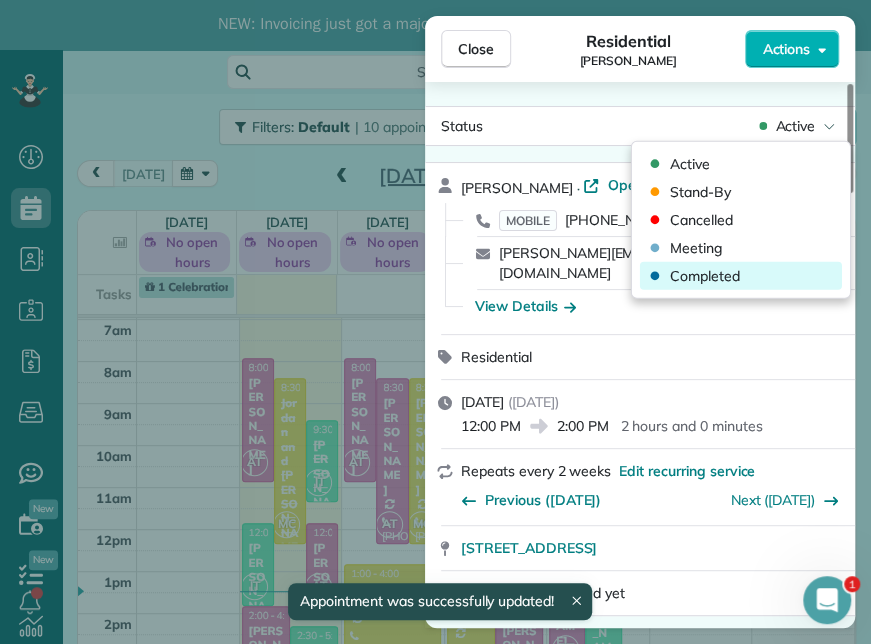 click on "Completed" at bounding box center (705, 276) 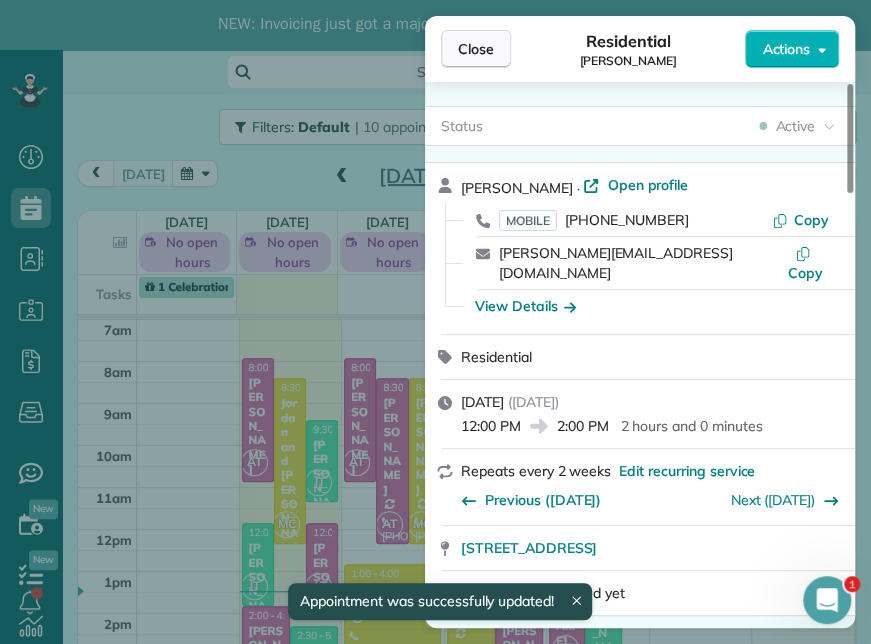 click on "Close" at bounding box center [476, 49] 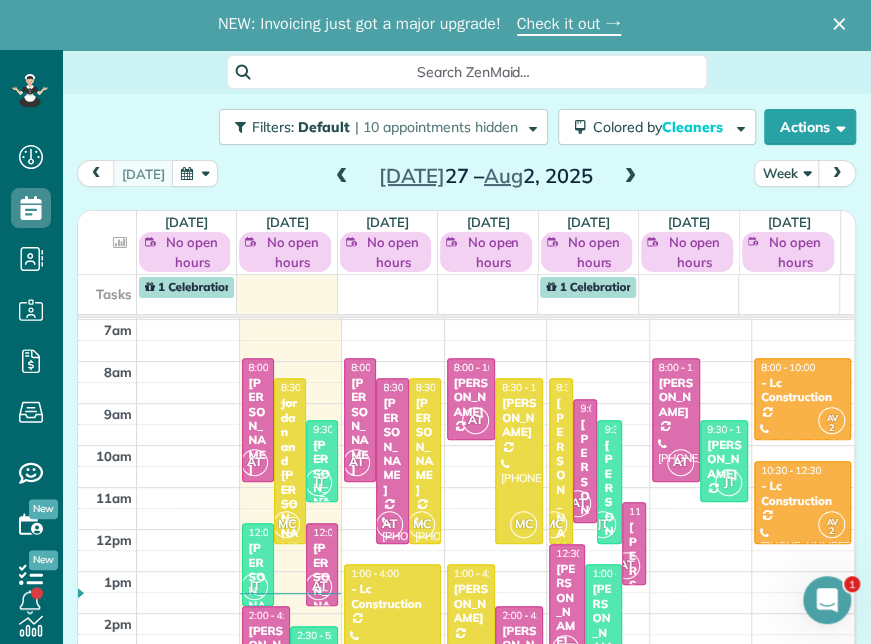 click on "[PERSON_NAME]" at bounding box center [322, 488] 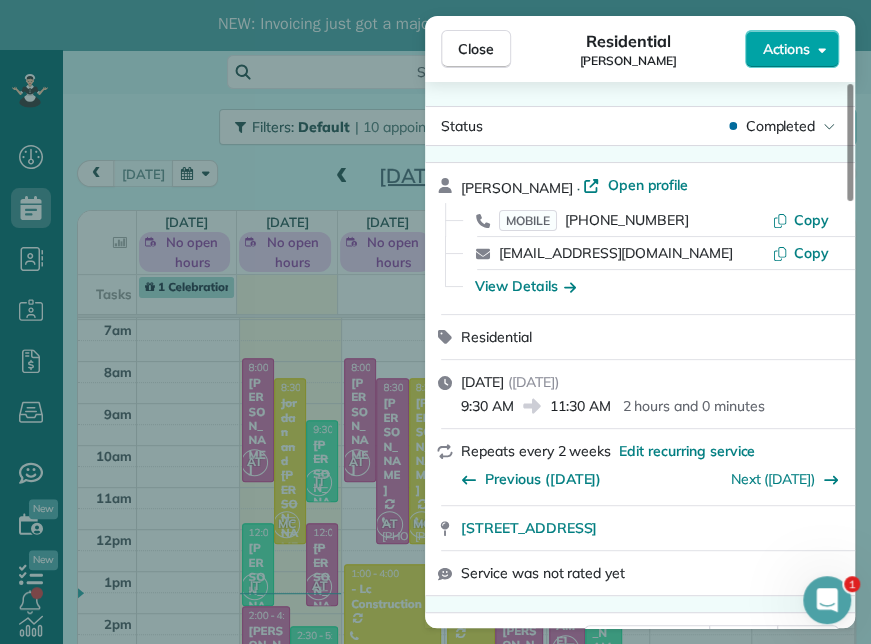 click on "Actions" at bounding box center (792, 49) 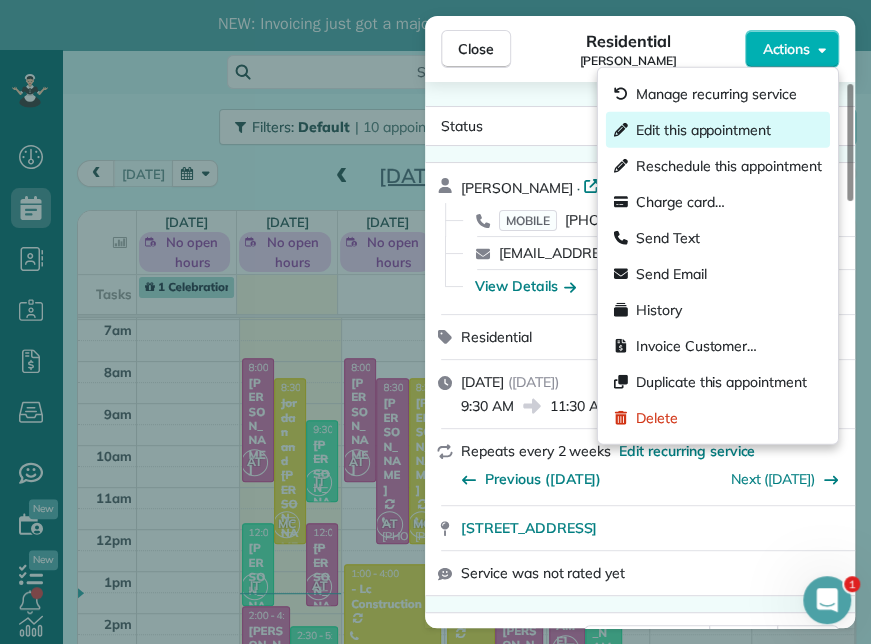 click on "Edit this appointment" at bounding box center (703, 130) 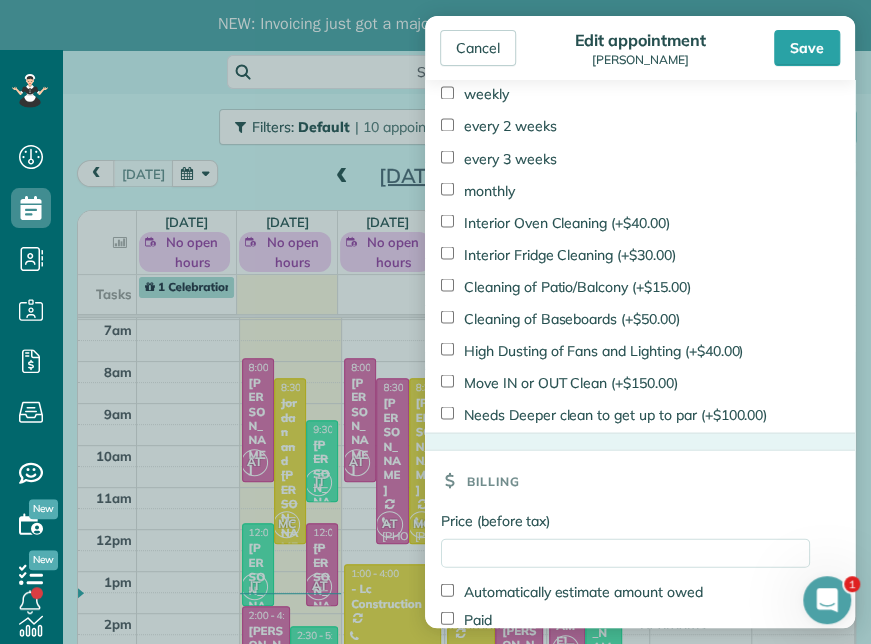 scroll, scrollTop: 1324, scrollLeft: 0, axis: vertical 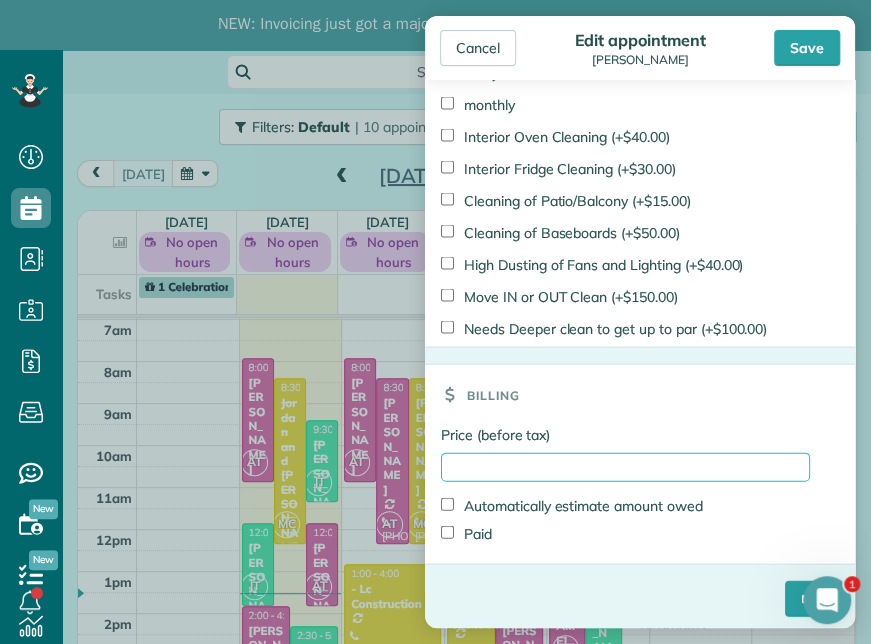 click on "Price (before tax)" at bounding box center [625, 466] 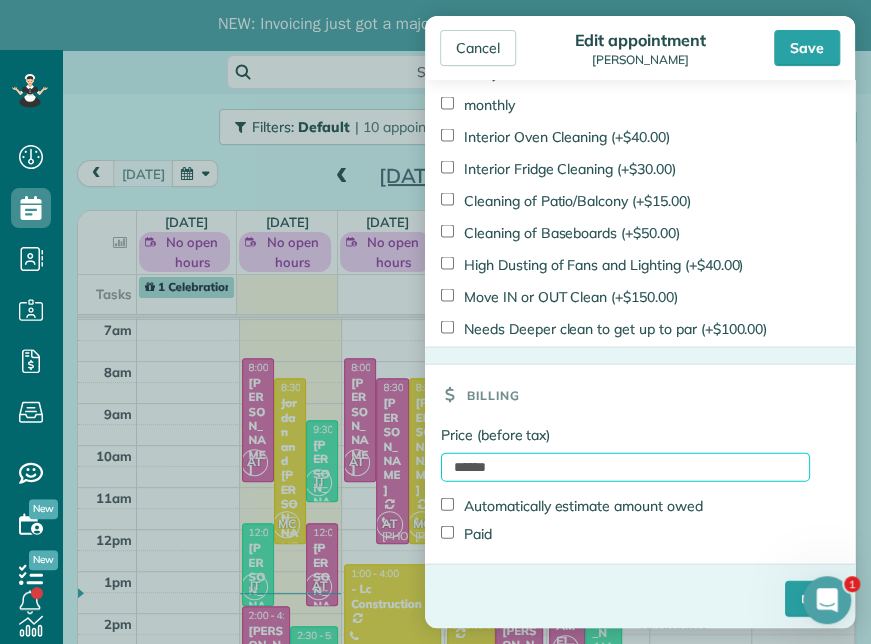 type on "******" 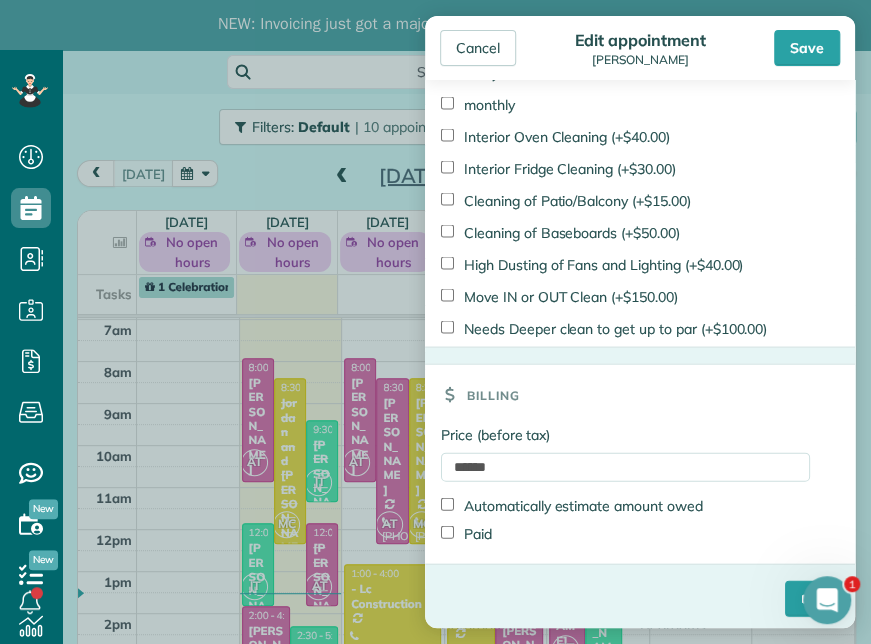 click on "Paid" at bounding box center [466, 533] 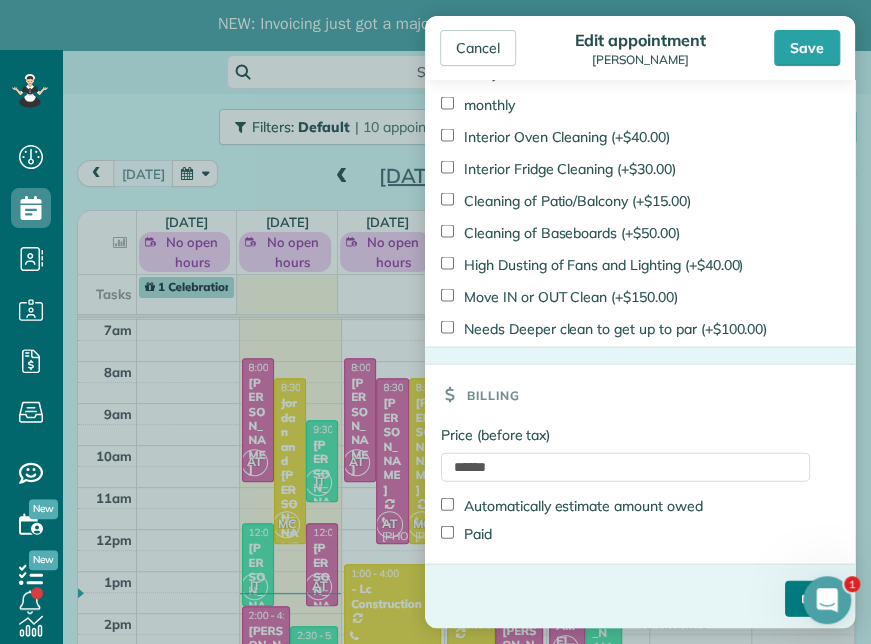 click on "****" at bounding box center (812, 598) 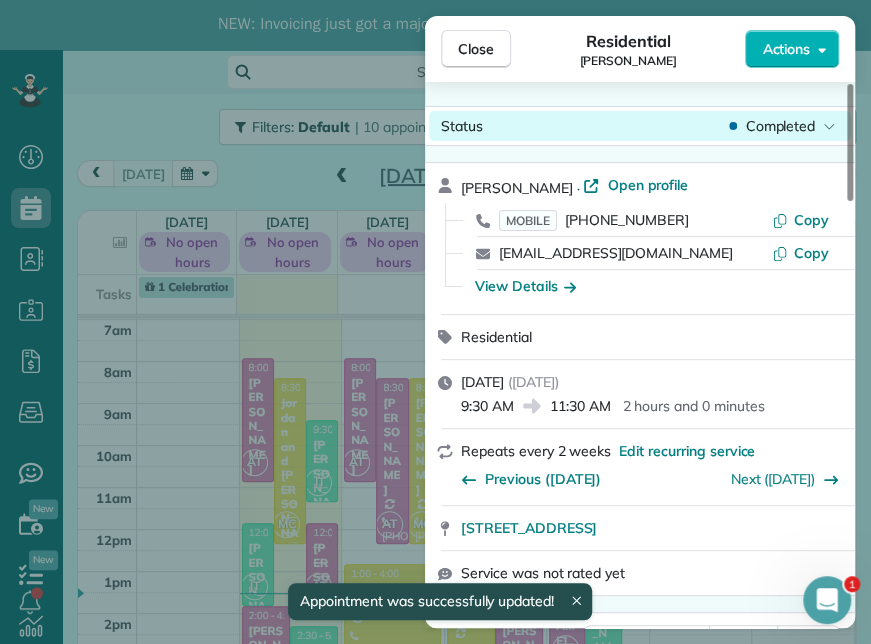 click on "Completed" at bounding box center [780, 126] 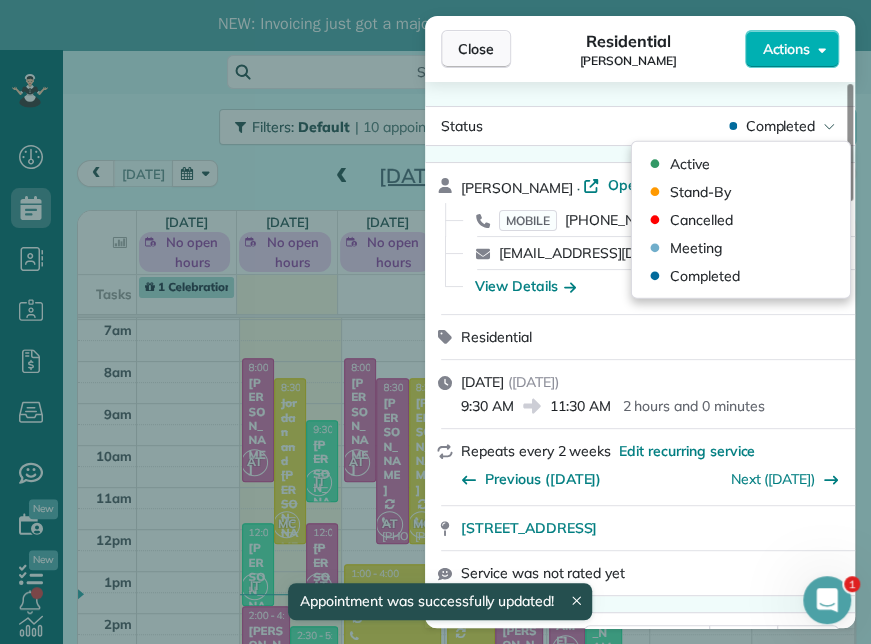 click on "Close" at bounding box center [476, 49] 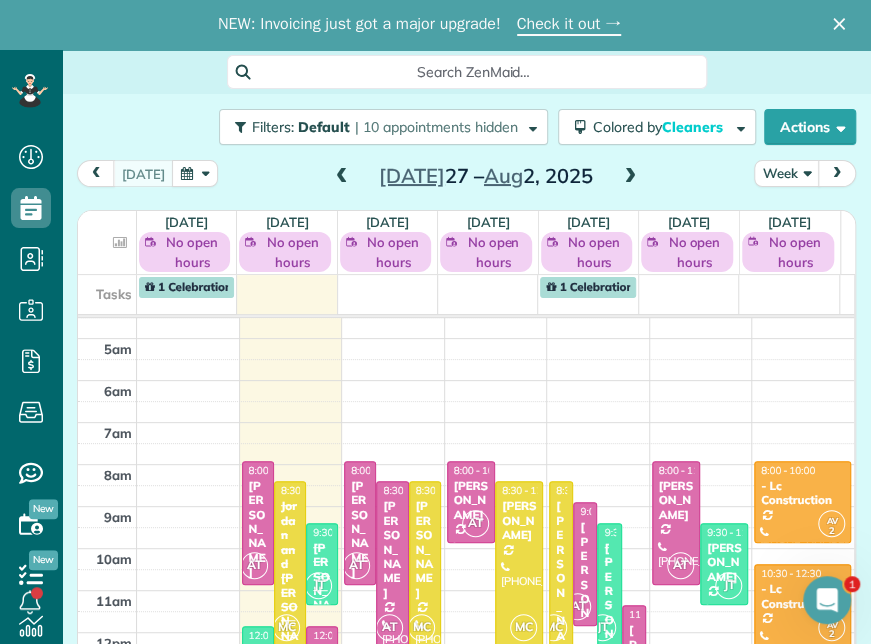 scroll, scrollTop: 98, scrollLeft: 0, axis: vertical 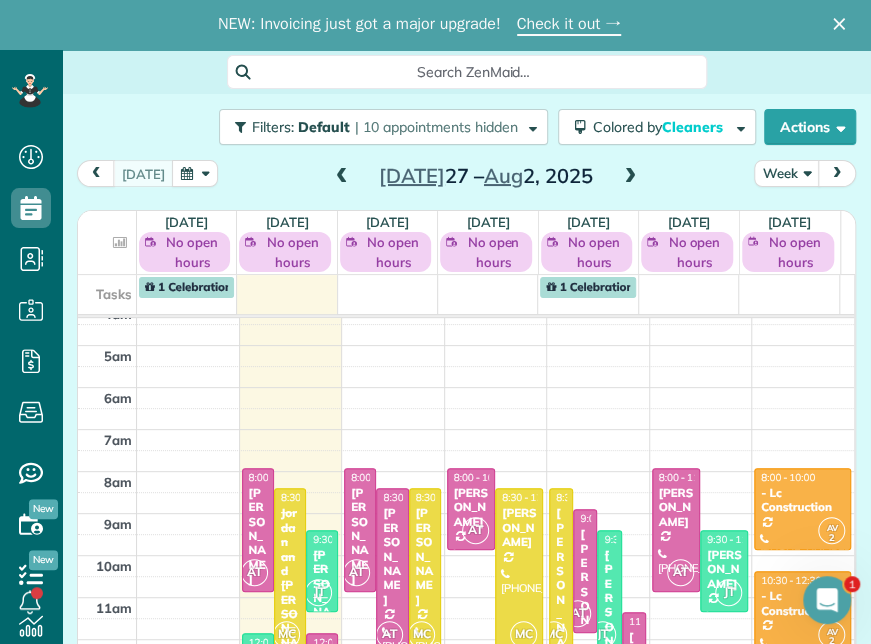 click on "Jordan and [PERSON_NAME]" at bounding box center (290, 592) 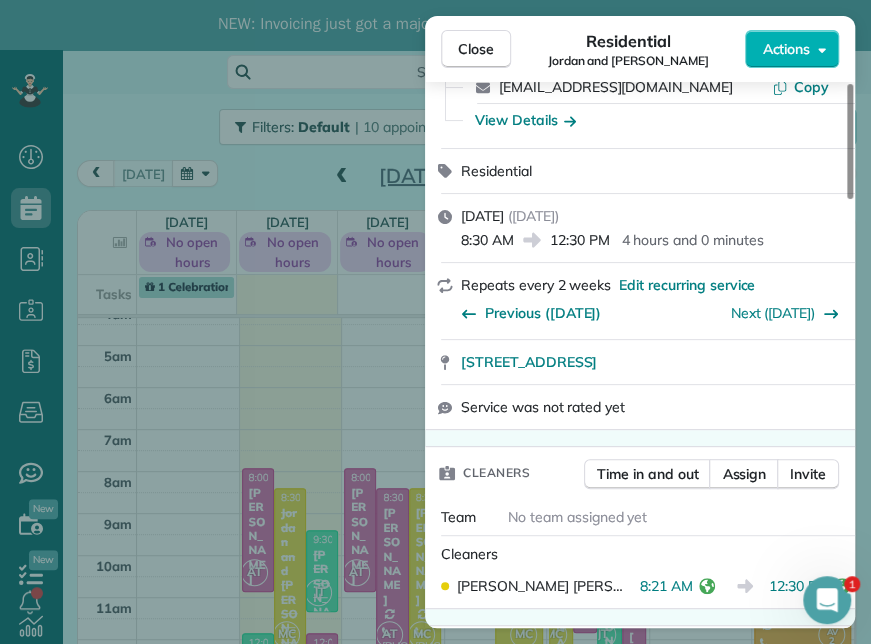 scroll, scrollTop: 300, scrollLeft: 0, axis: vertical 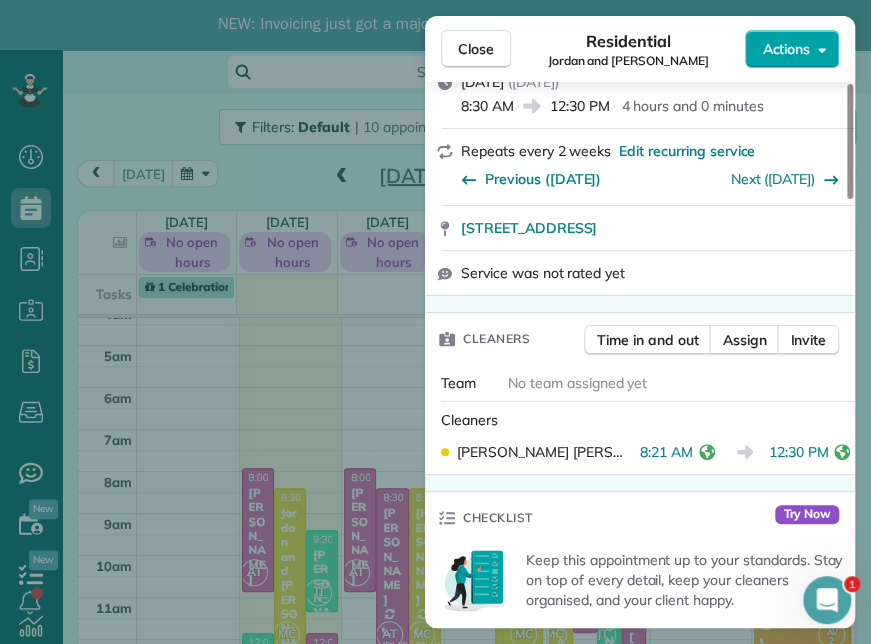 click on "Actions" at bounding box center (786, 49) 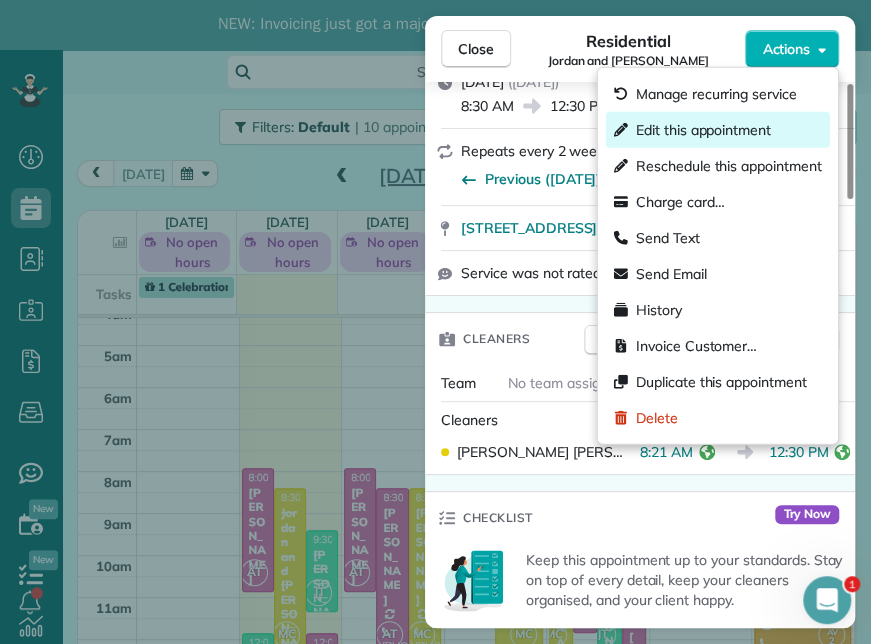 click on "Edit this appointment" at bounding box center (703, 130) 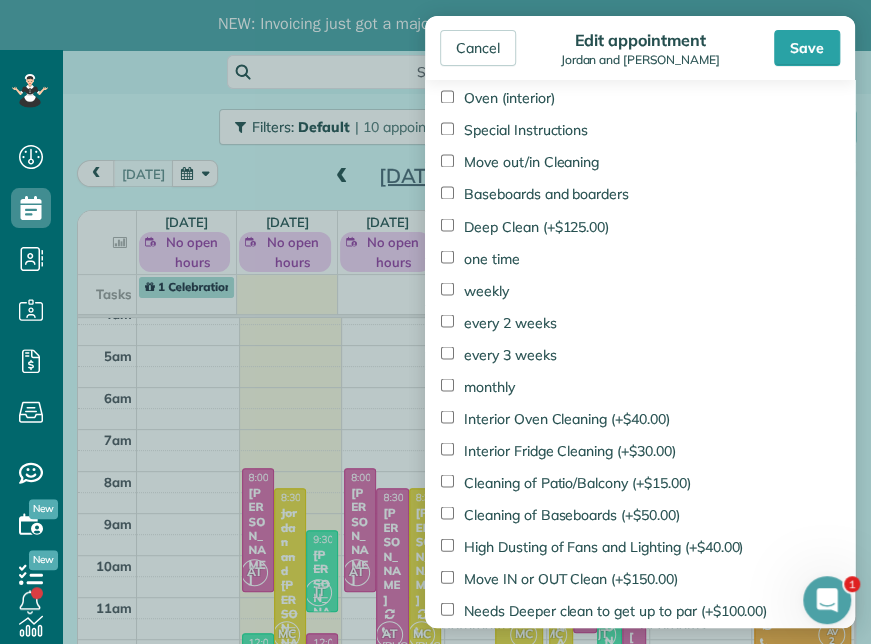 scroll, scrollTop: 1465, scrollLeft: 0, axis: vertical 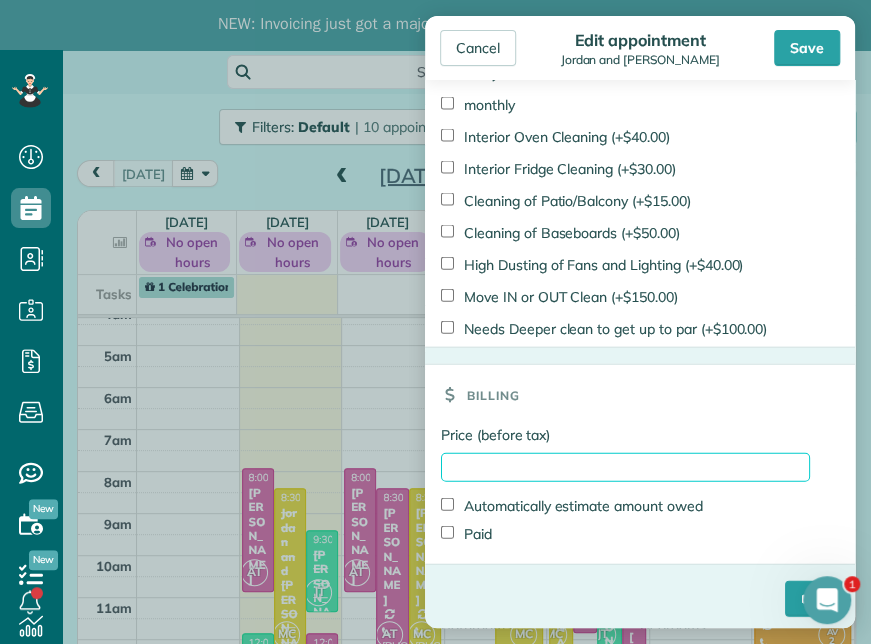 click on "Price (before tax)" at bounding box center [625, 467] 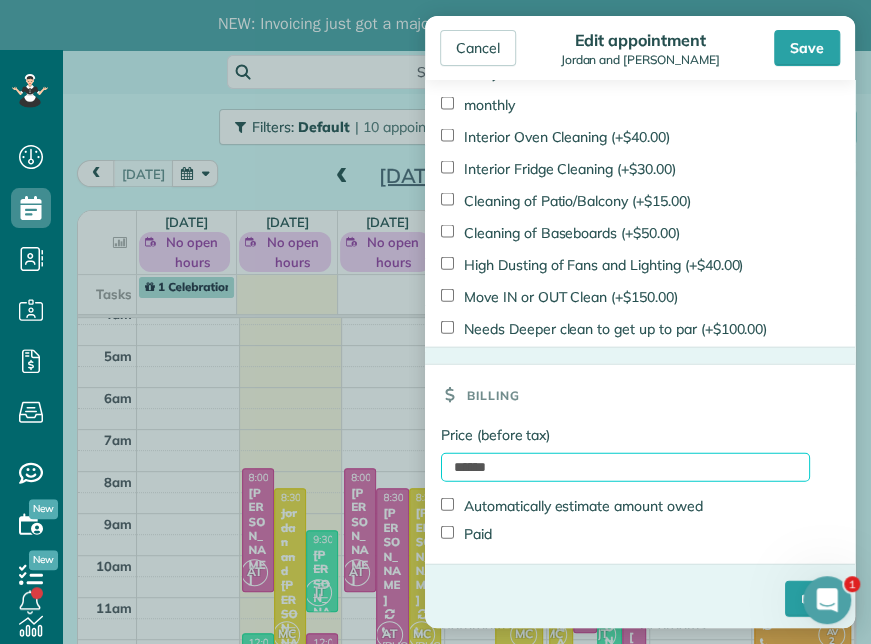 type on "******" 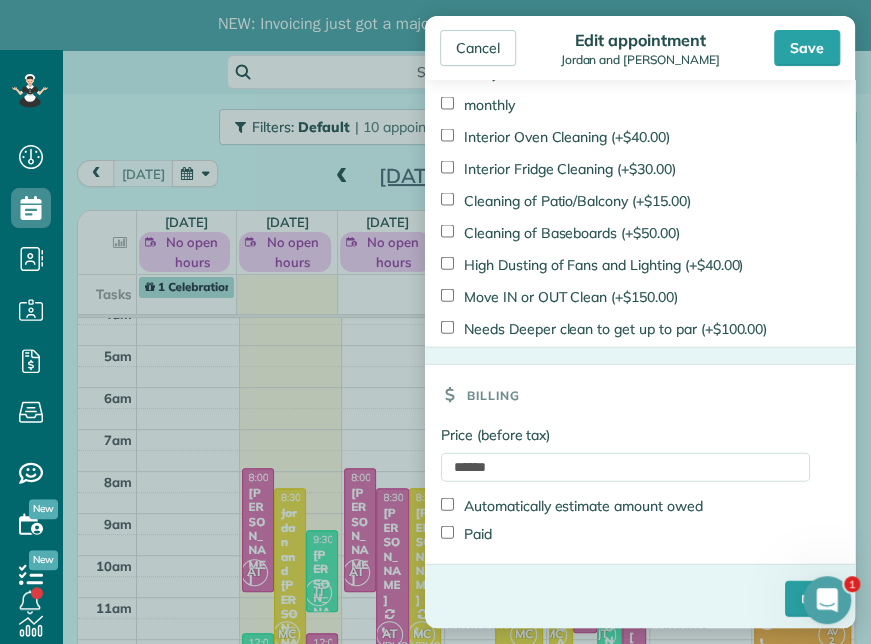 click on "Paid" at bounding box center [466, 534] 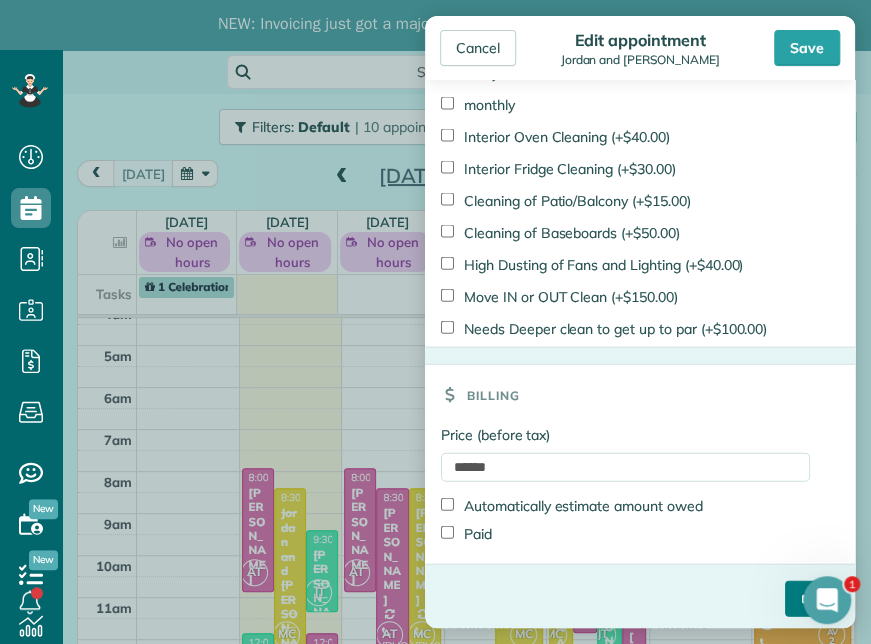 click on "****" at bounding box center (812, 599) 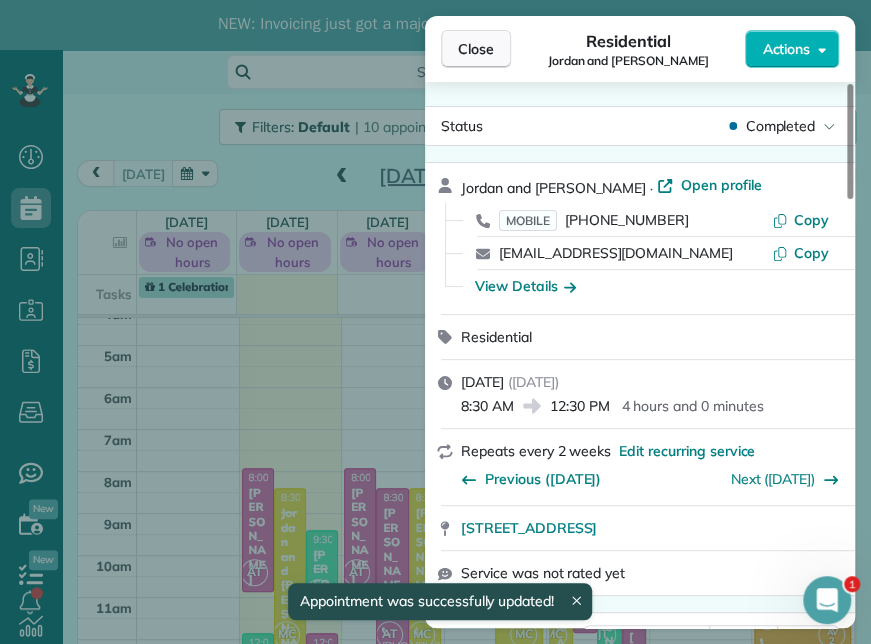 click on "Close" at bounding box center [476, 49] 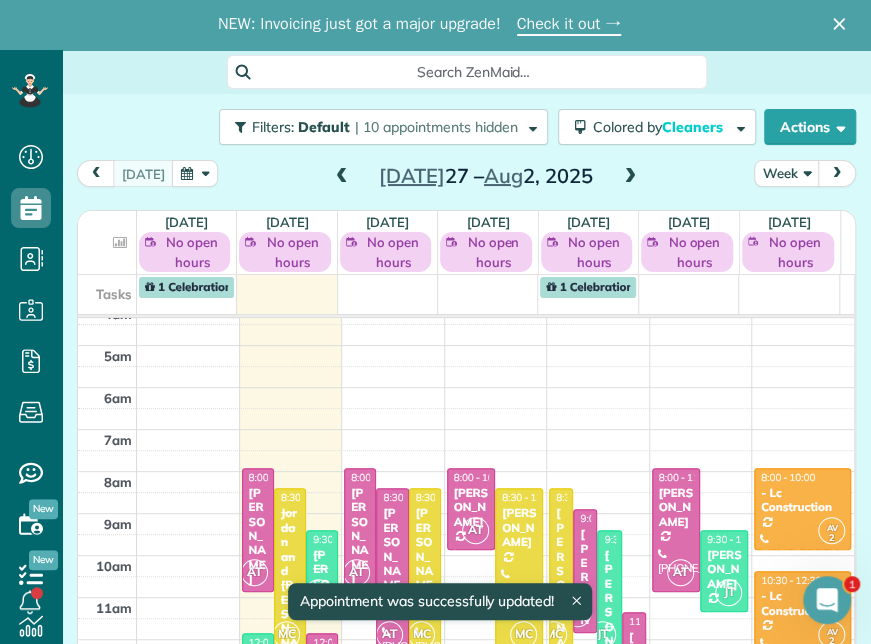 scroll, scrollTop: 298, scrollLeft: 0, axis: vertical 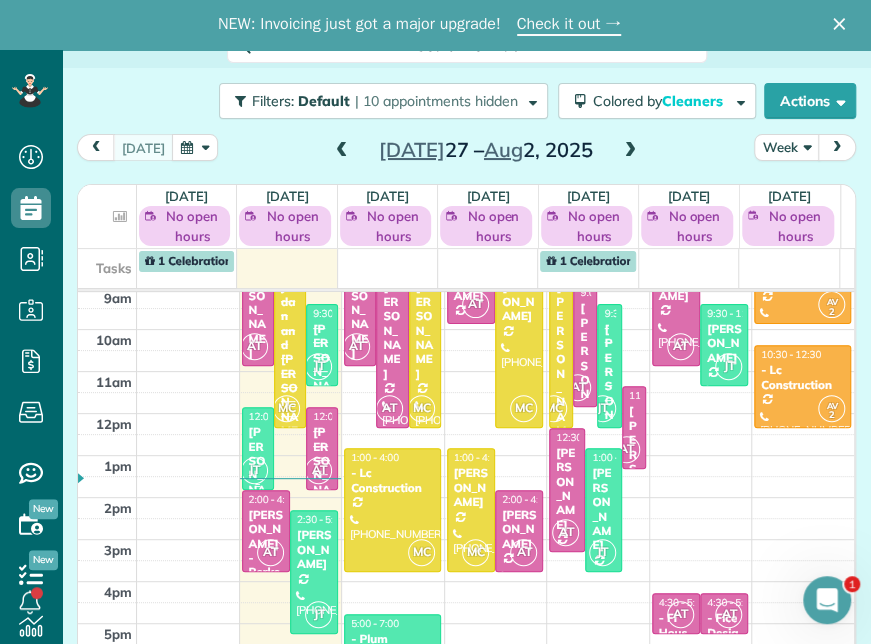 click on "[PERSON_NAME]" at bounding box center [258, 475] 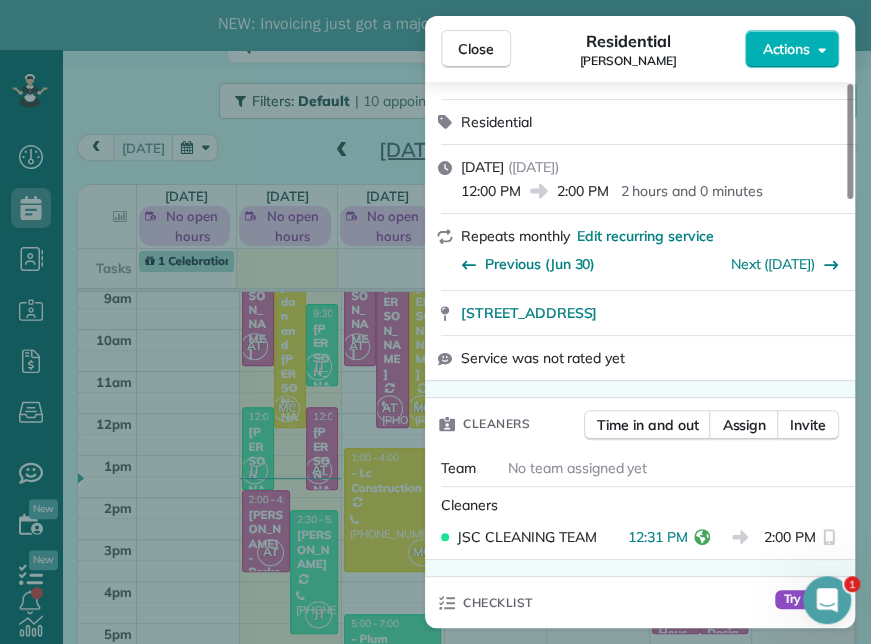 scroll, scrollTop: 200, scrollLeft: 0, axis: vertical 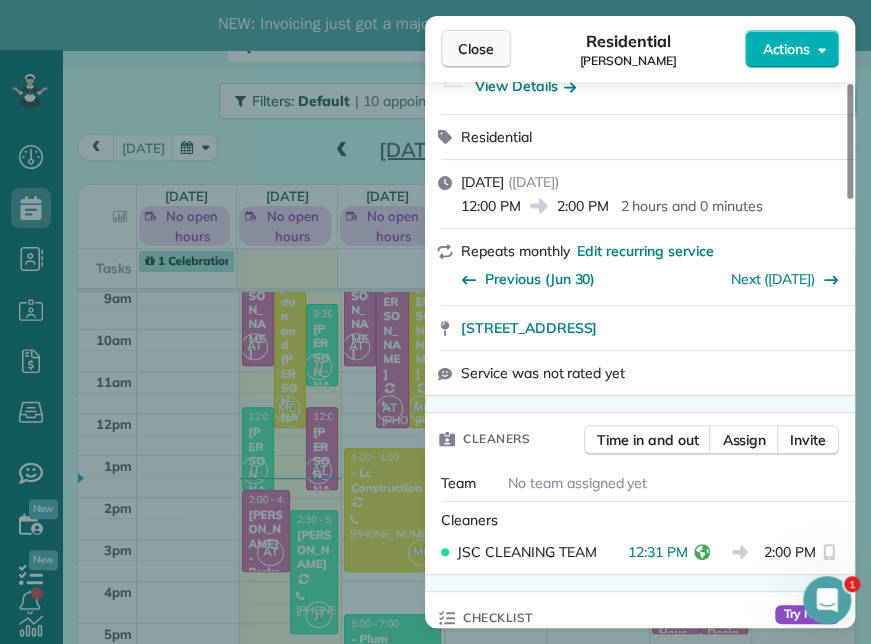 click on "Close" at bounding box center (476, 49) 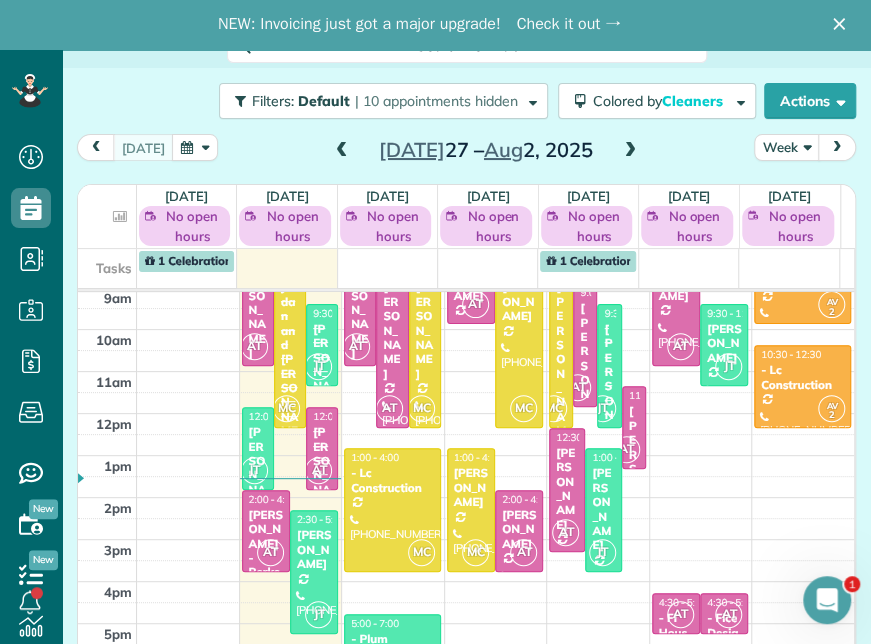 click on "Check it out →" at bounding box center [569, 25] 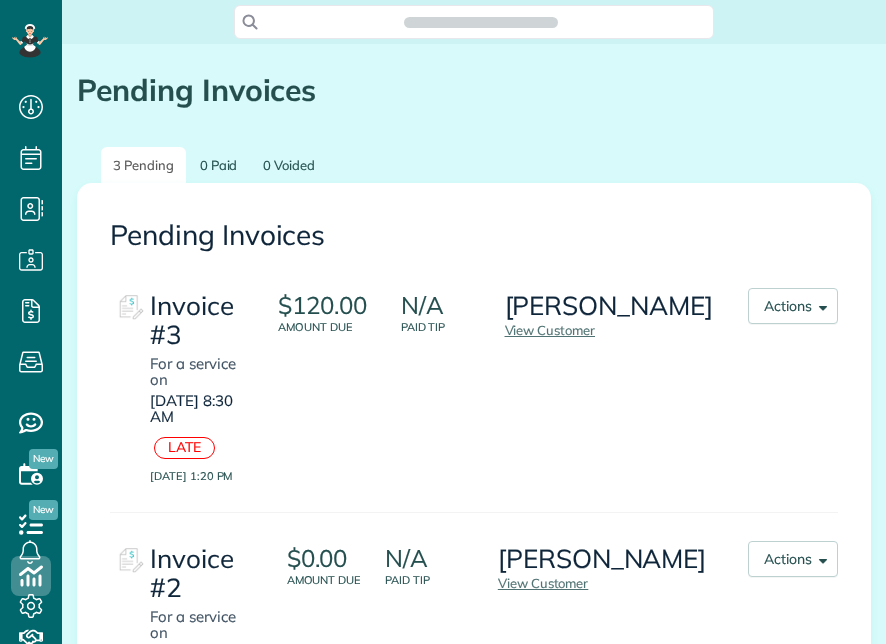 scroll, scrollTop: 0, scrollLeft: 0, axis: both 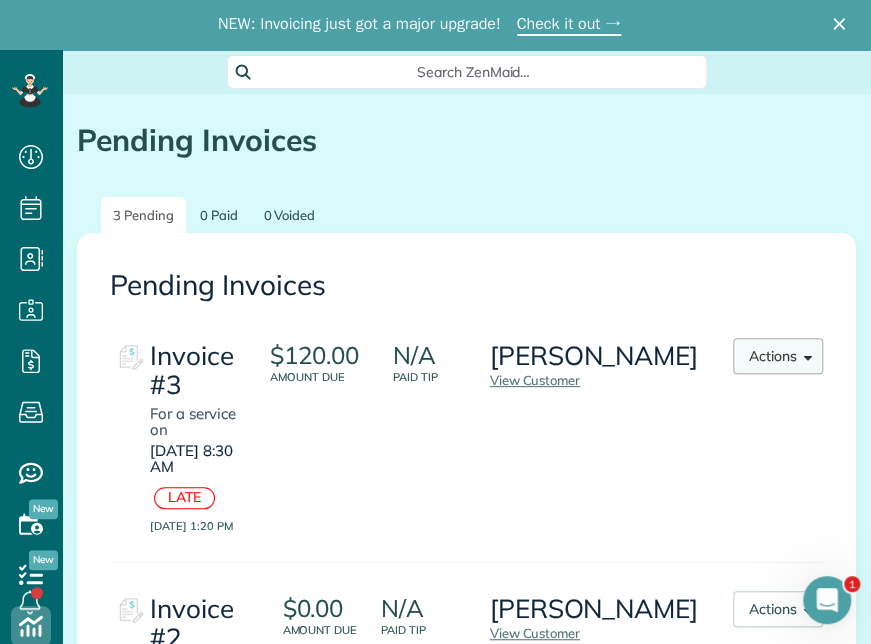 click on "Actions" at bounding box center [778, 356] 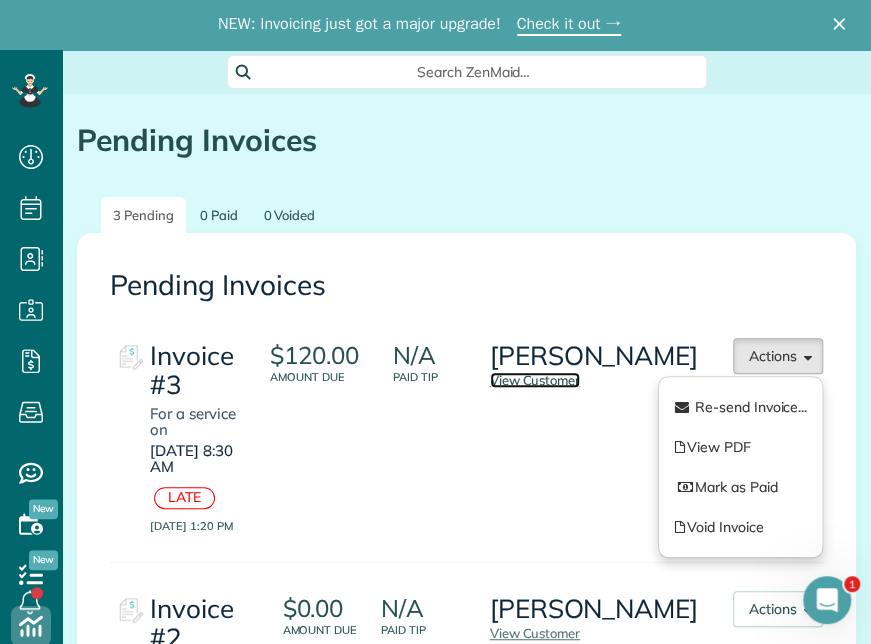 click on "View Customer" at bounding box center [535, 380] 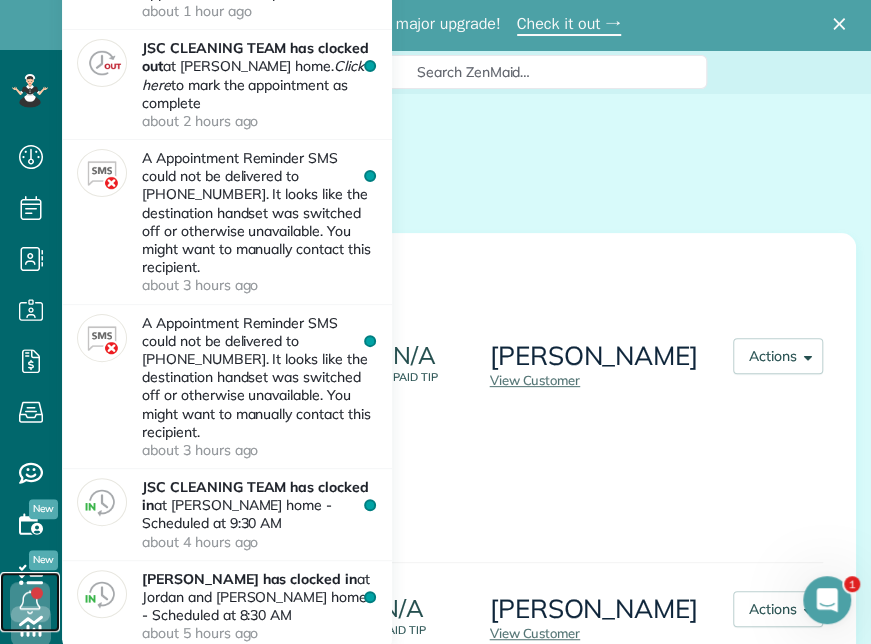 click at bounding box center [30, 602] 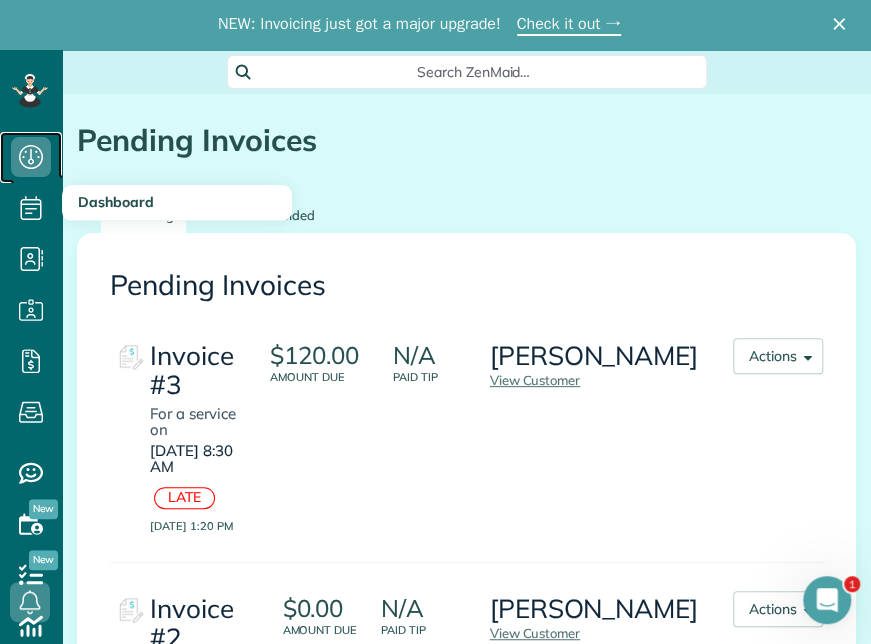 click 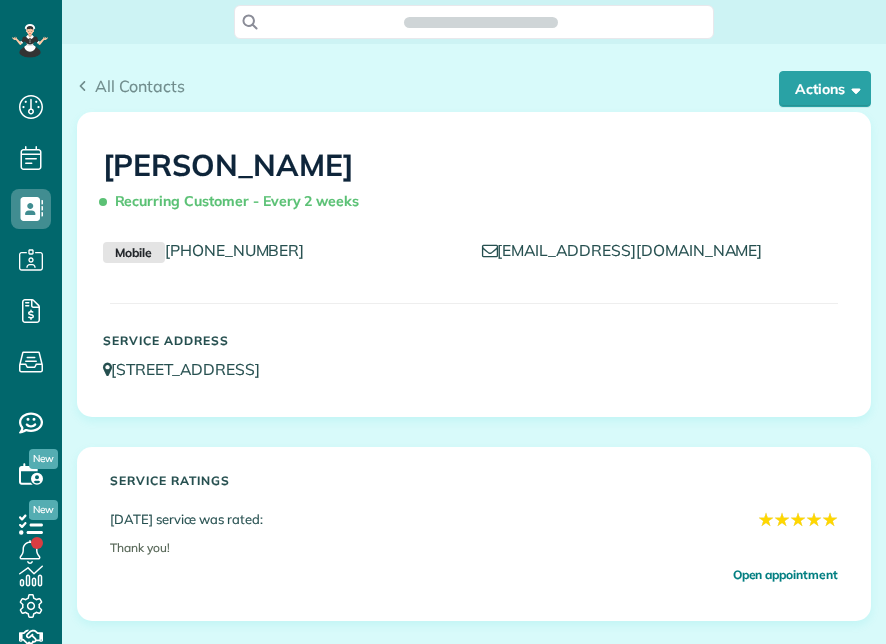 scroll, scrollTop: 0, scrollLeft: 0, axis: both 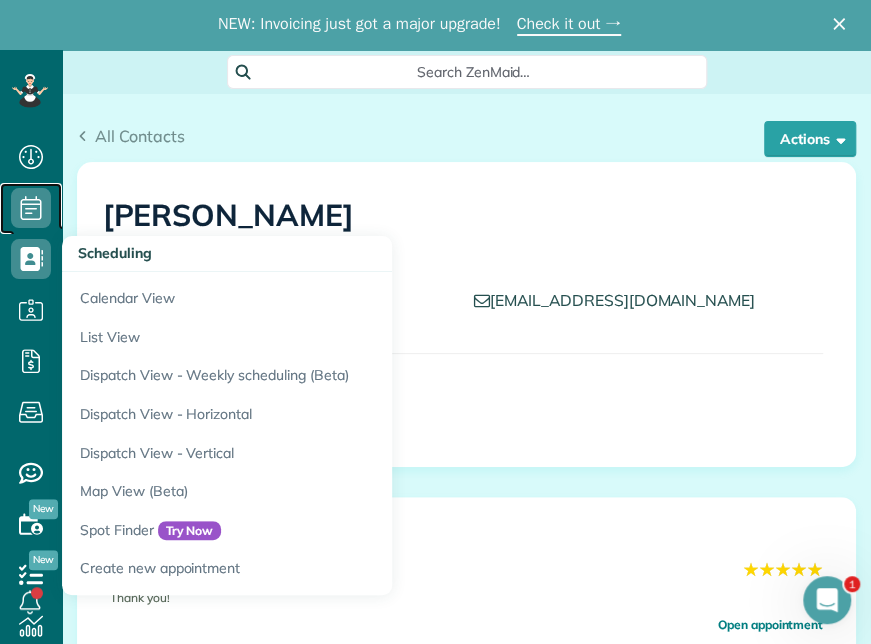 click 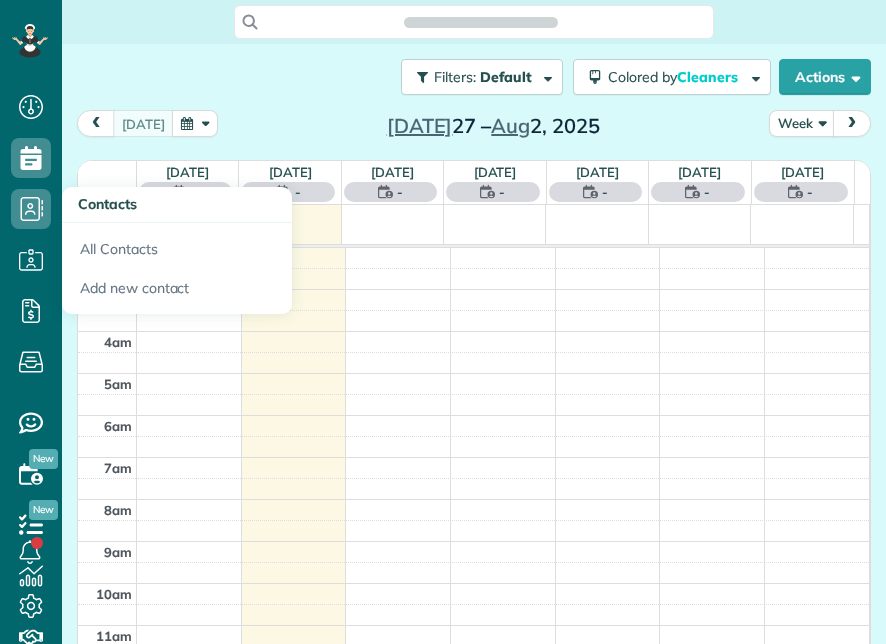 scroll, scrollTop: 0, scrollLeft: 0, axis: both 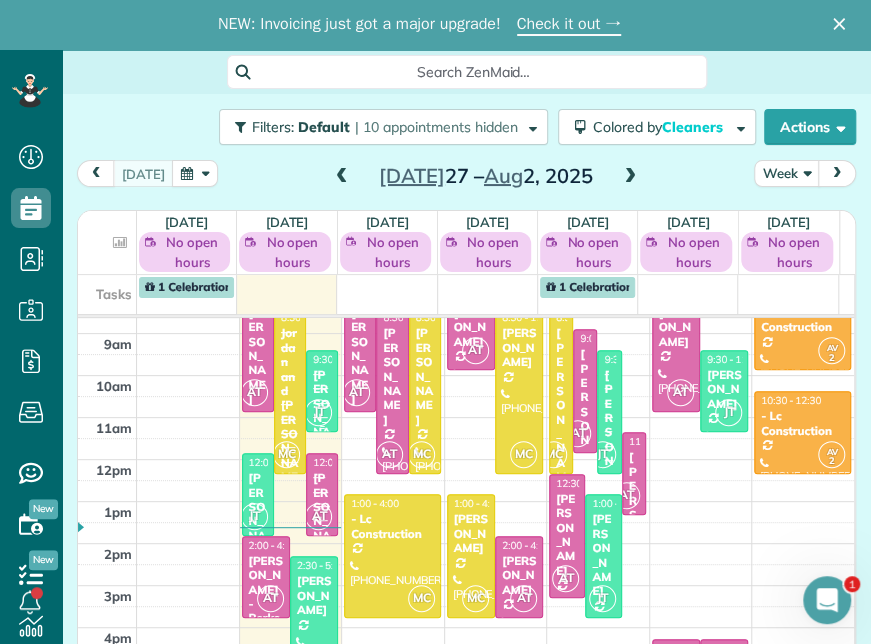click on "[PERSON_NAME]" at bounding box center [322, 418] 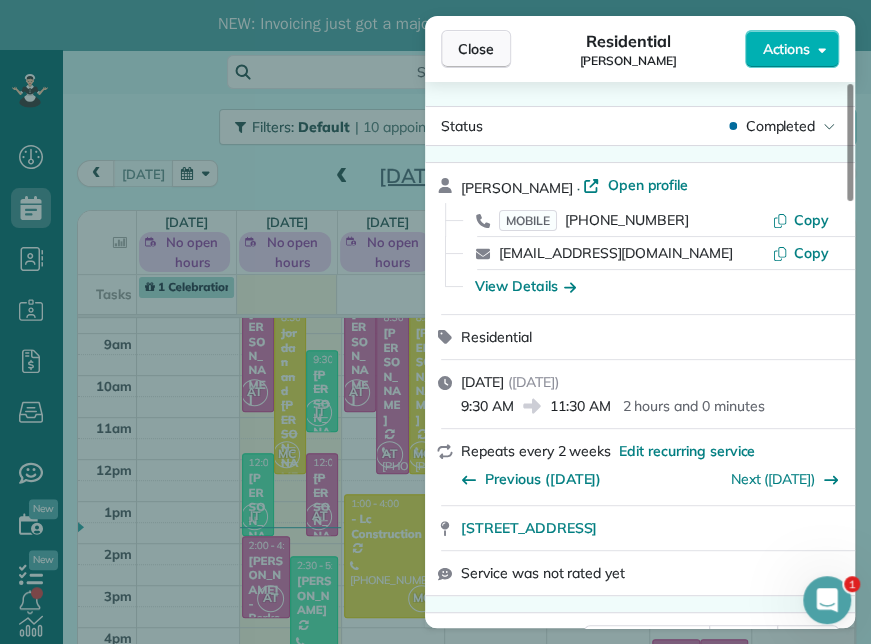 click on "Close" at bounding box center [476, 49] 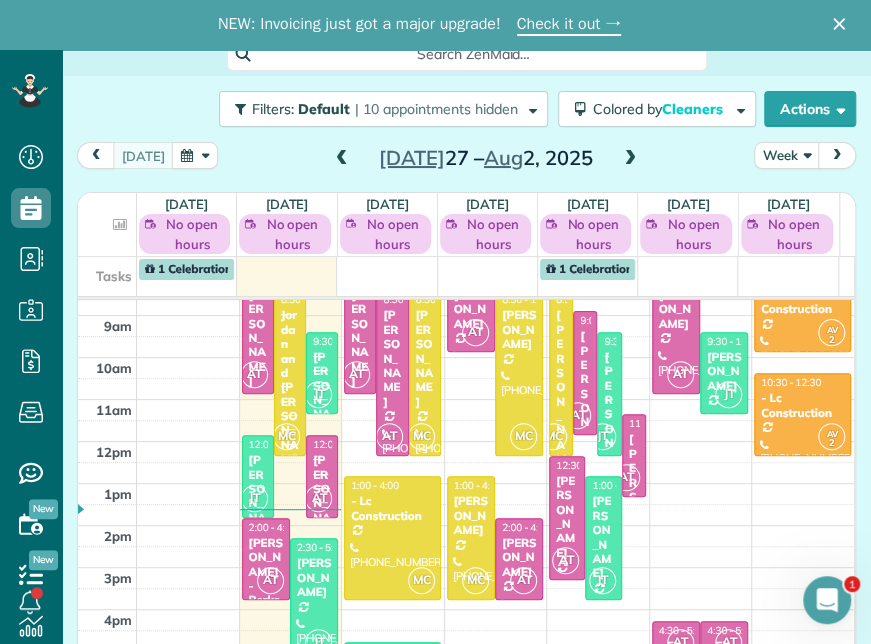 scroll, scrollTop: 26, scrollLeft: 0, axis: vertical 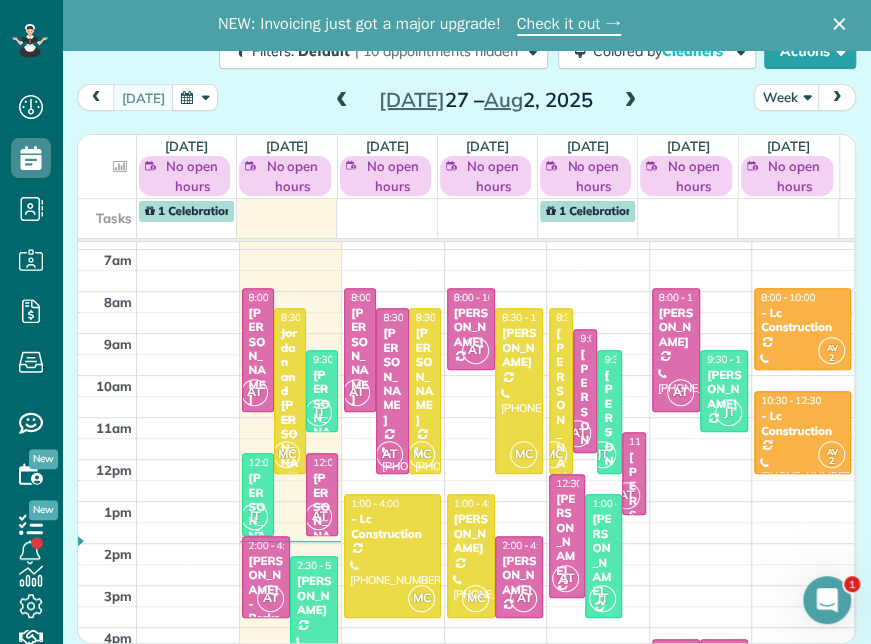 click on "Diane Clemmons" at bounding box center (258, 521) 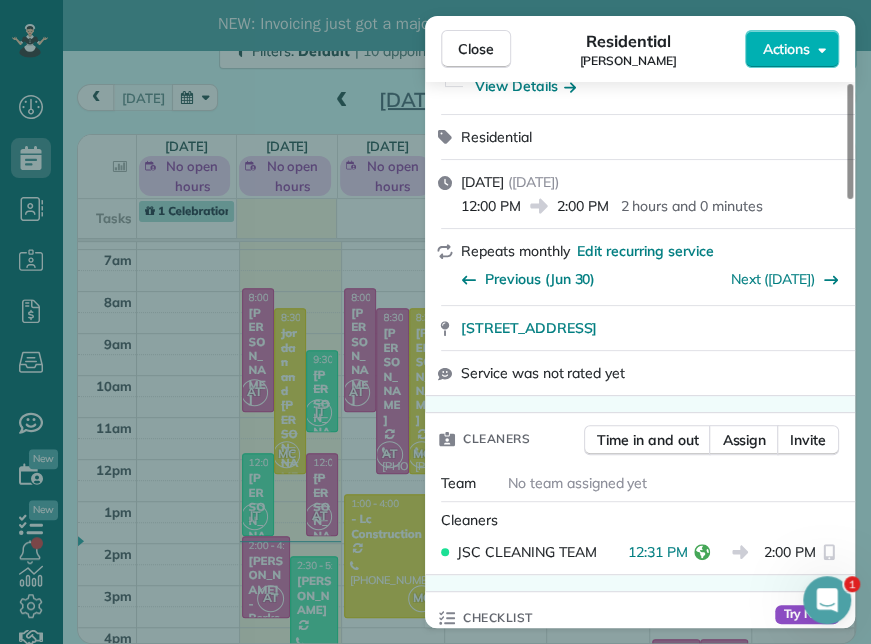 scroll, scrollTop: 300, scrollLeft: 0, axis: vertical 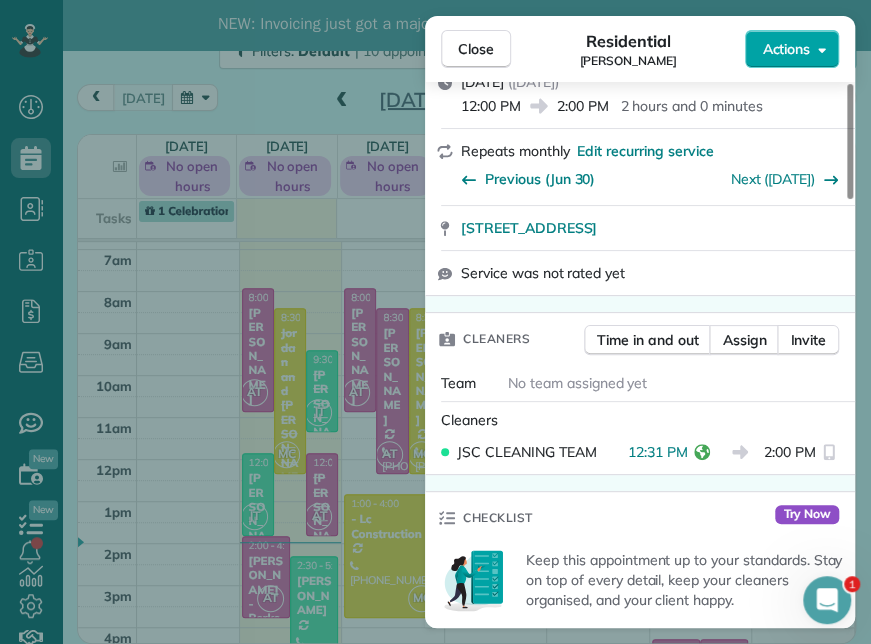 click on "Actions" at bounding box center [786, 49] 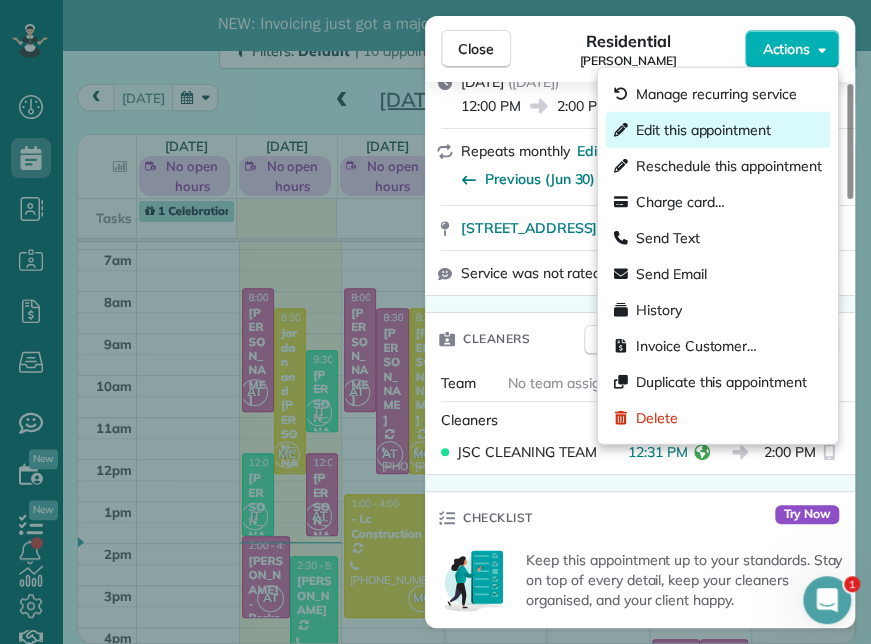 click on "Edit this appointment" at bounding box center [703, 130] 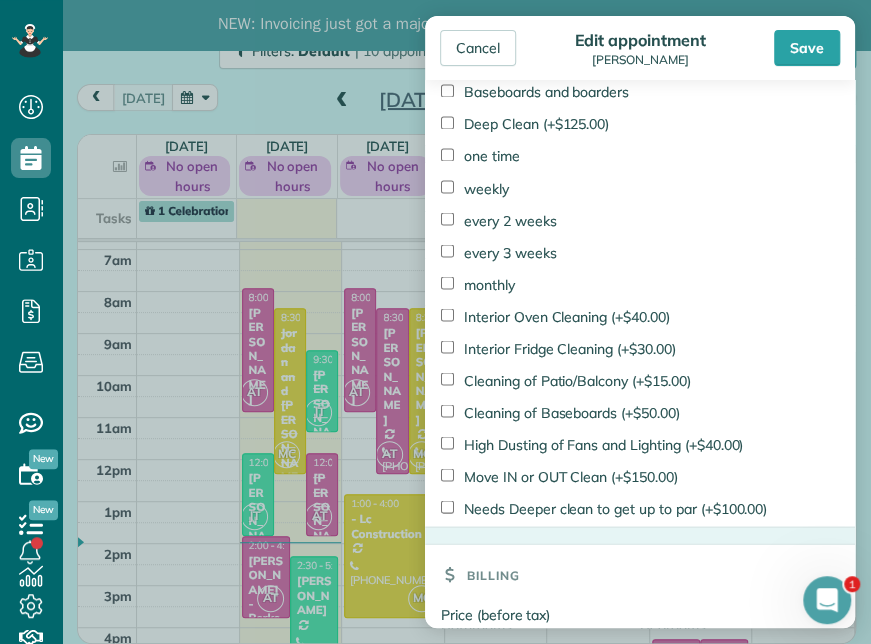 scroll, scrollTop: 1465, scrollLeft: 0, axis: vertical 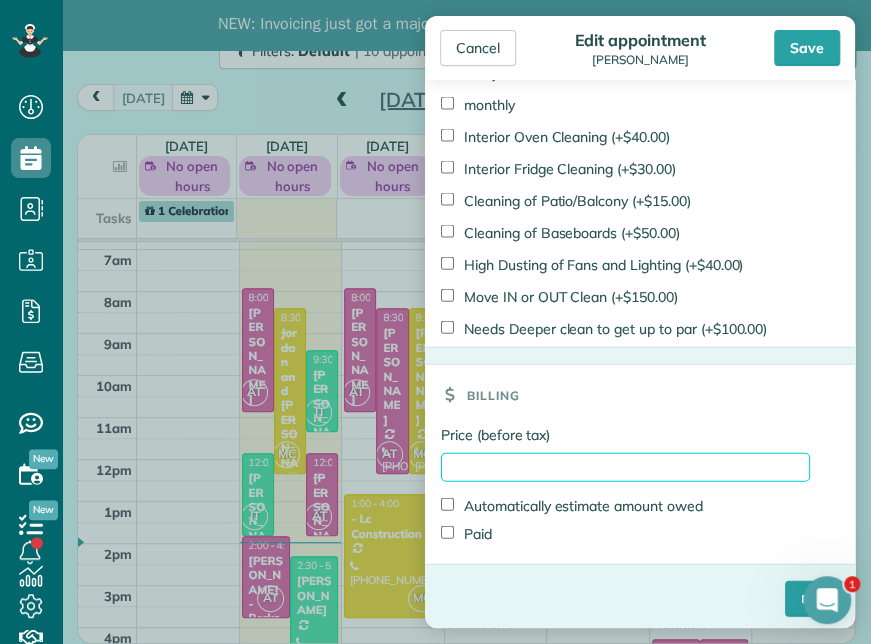 click on "Price (before tax)" at bounding box center (625, 467) 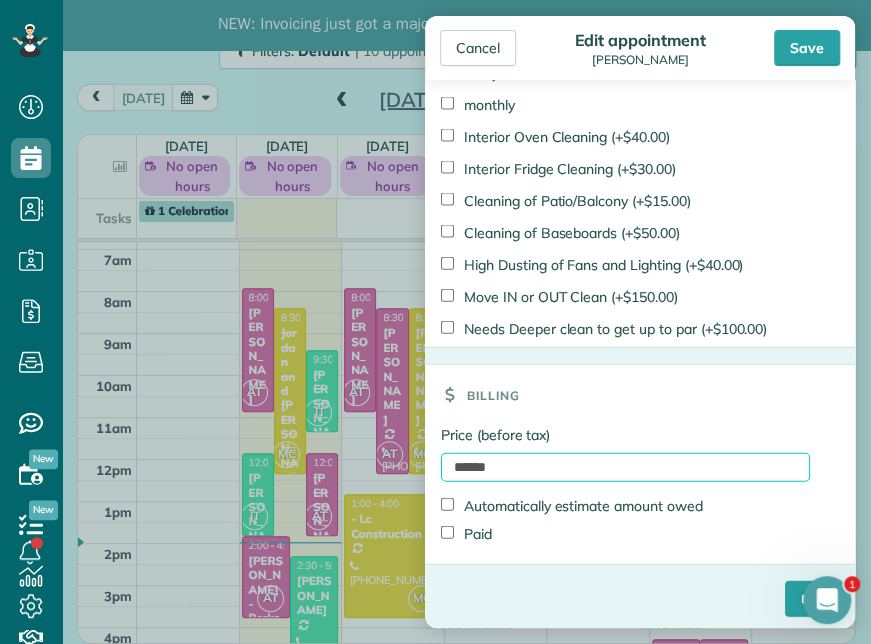 type on "******" 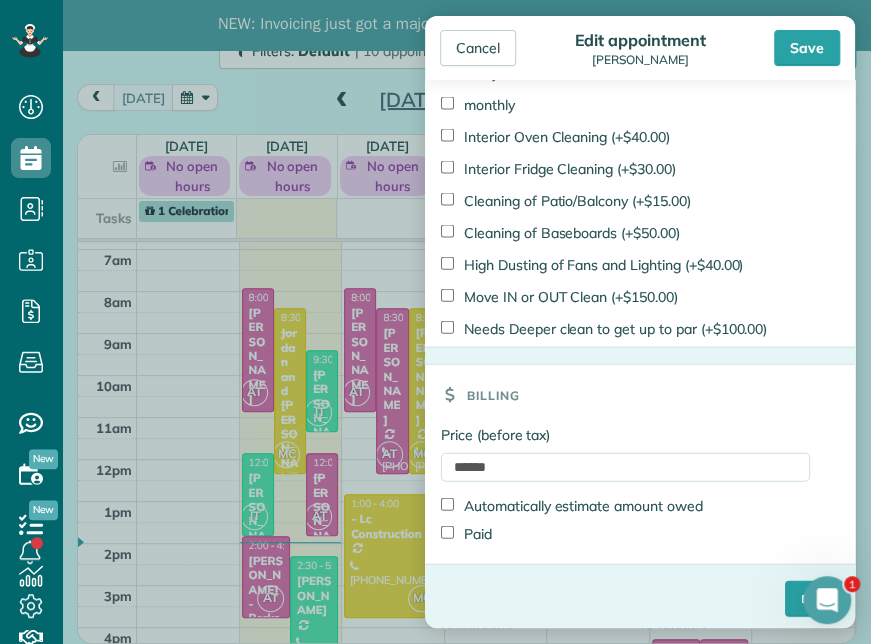 click on "Paid" at bounding box center (466, 534) 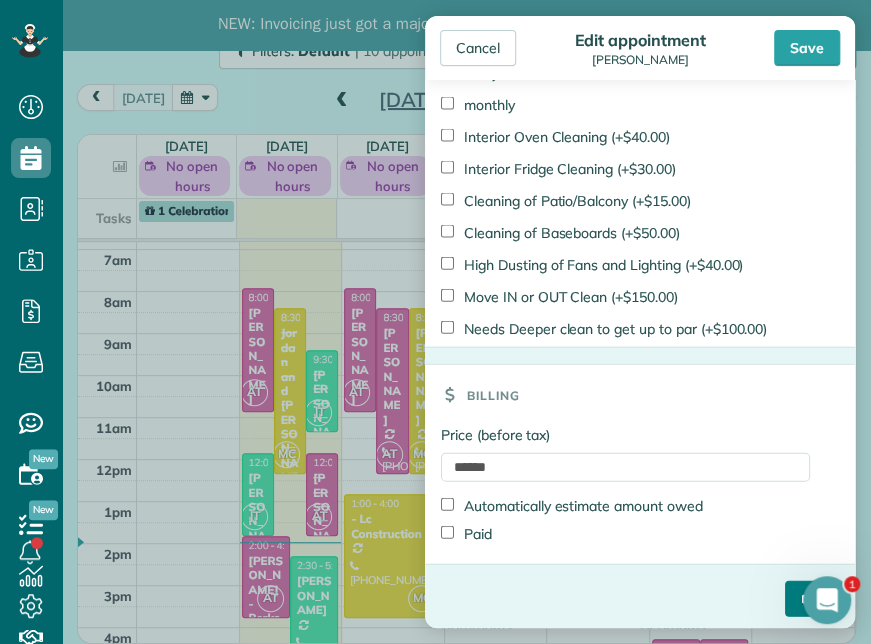 click on "****" at bounding box center [812, 599] 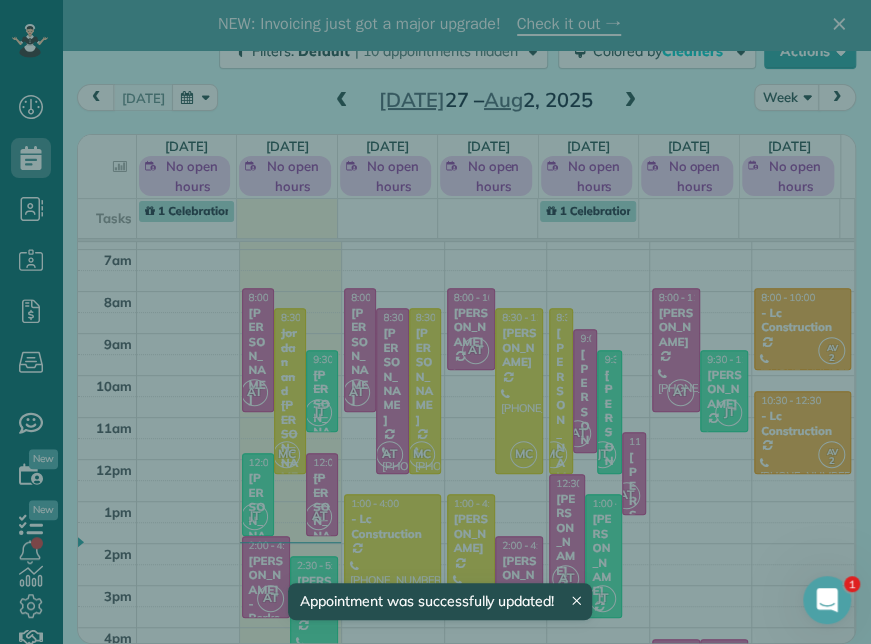 scroll, scrollTop: 24, scrollLeft: 0, axis: vertical 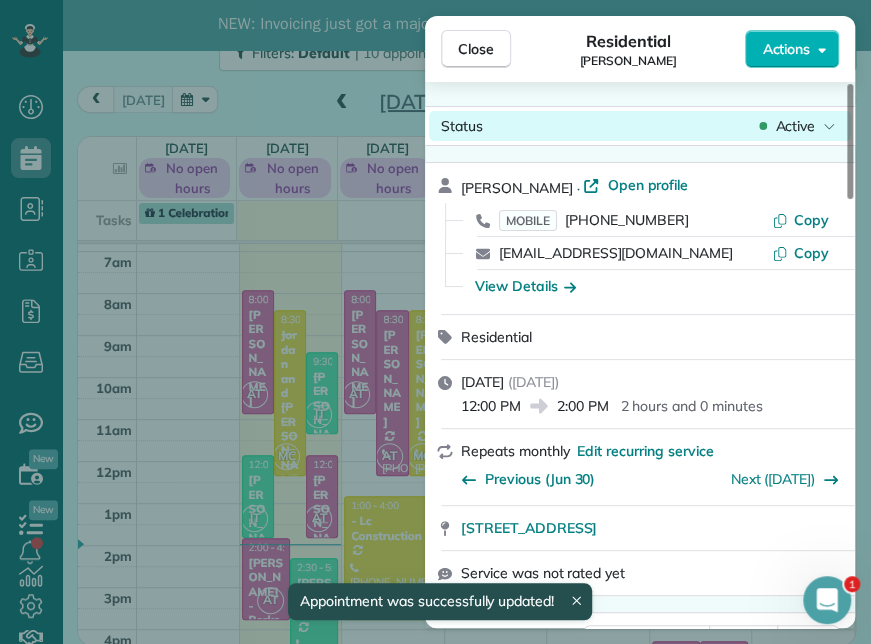 click on "Active" at bounding box center [795, 126] 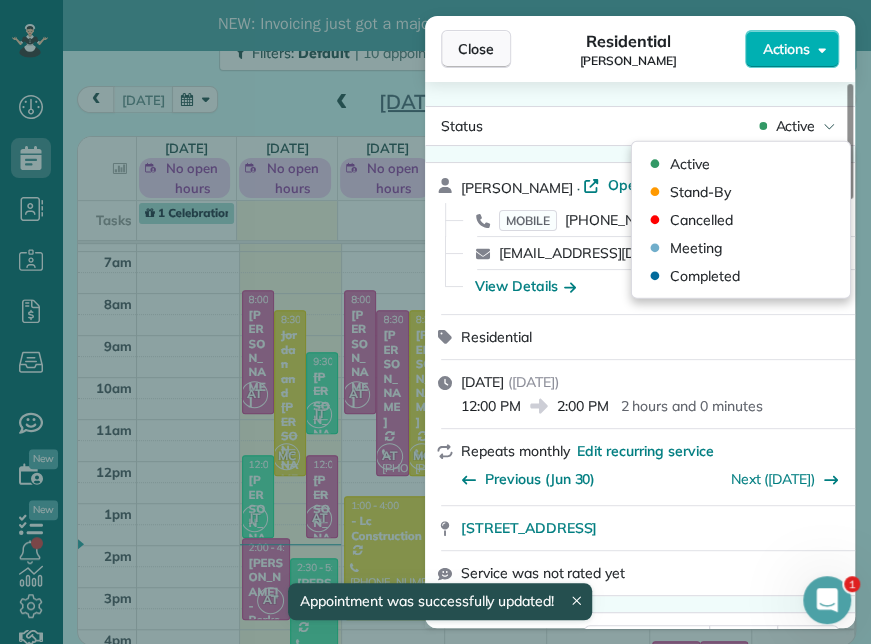 click on "Close" at bounding box center (476, 49) 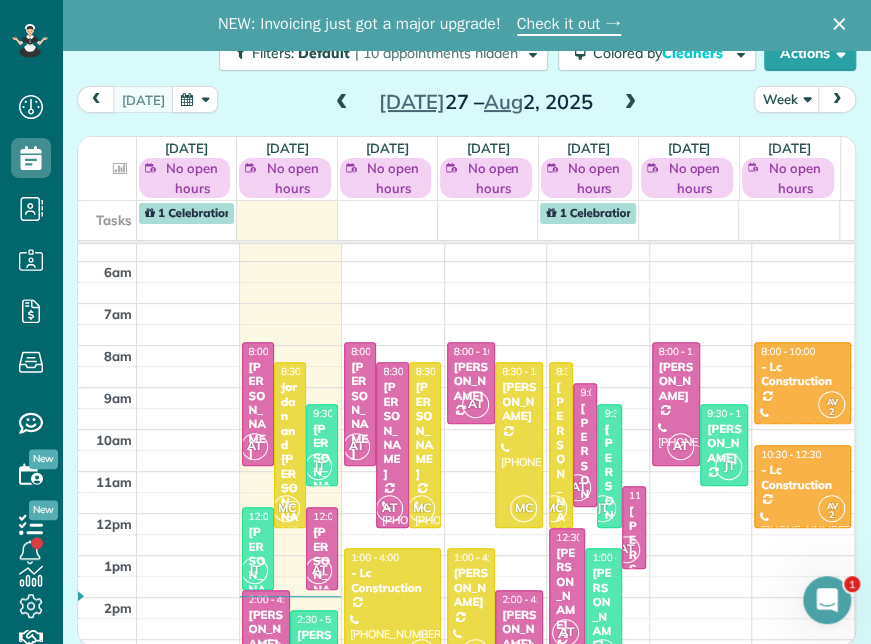 scroll, scrollTop: 98, scrollLeft: 0, axis: vertical 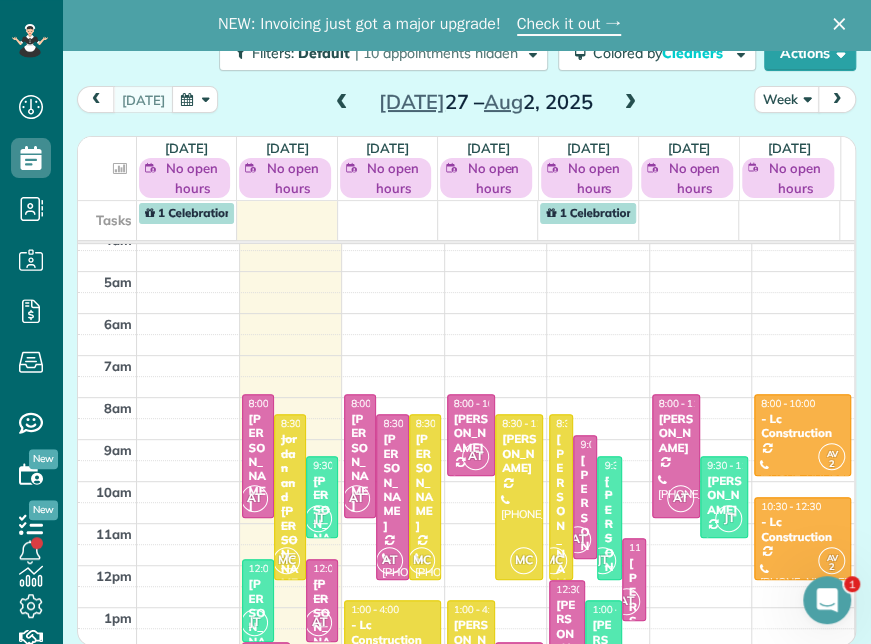 click on "1 Celebration" at bounding box center (188, 212) 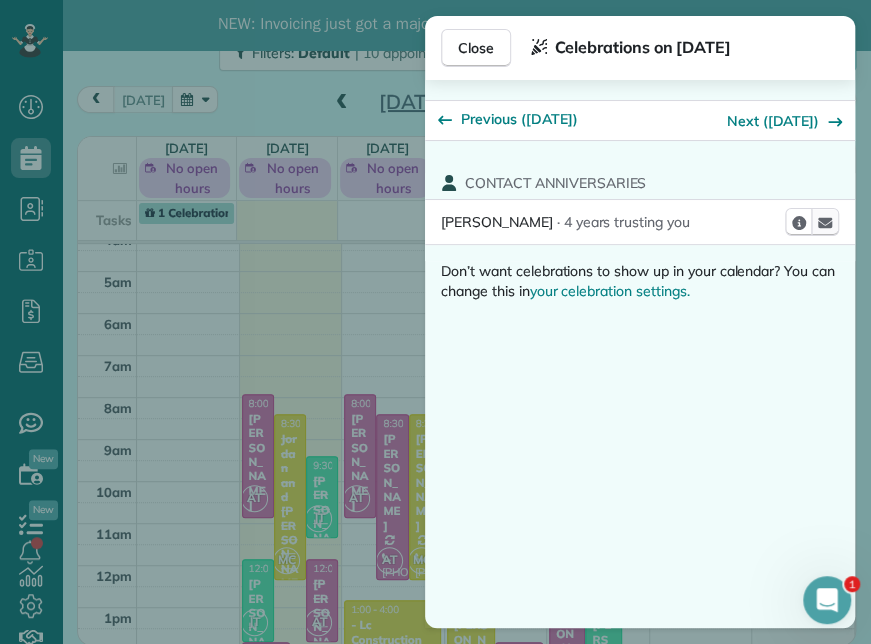 click on "Send Email" at bounding box center (825, 222) 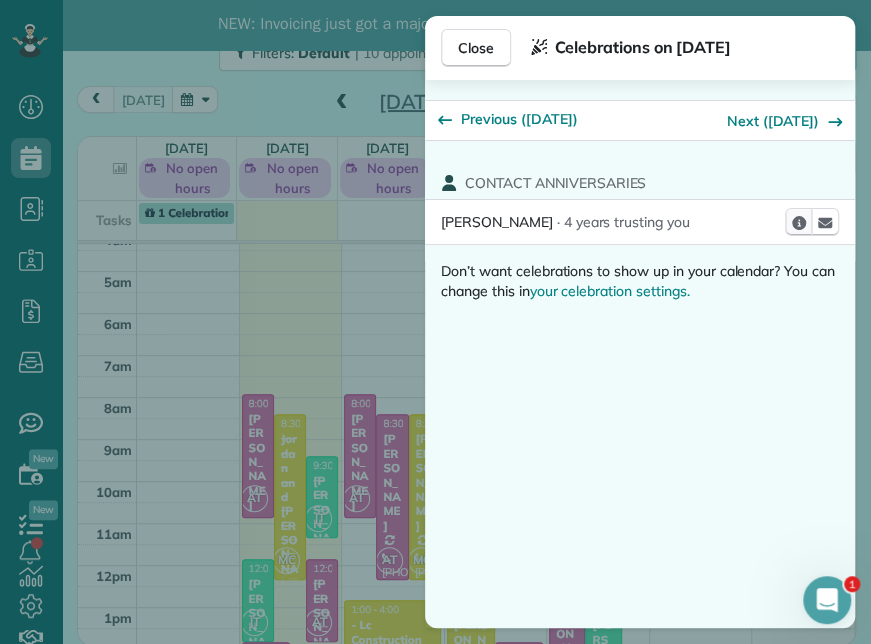 click 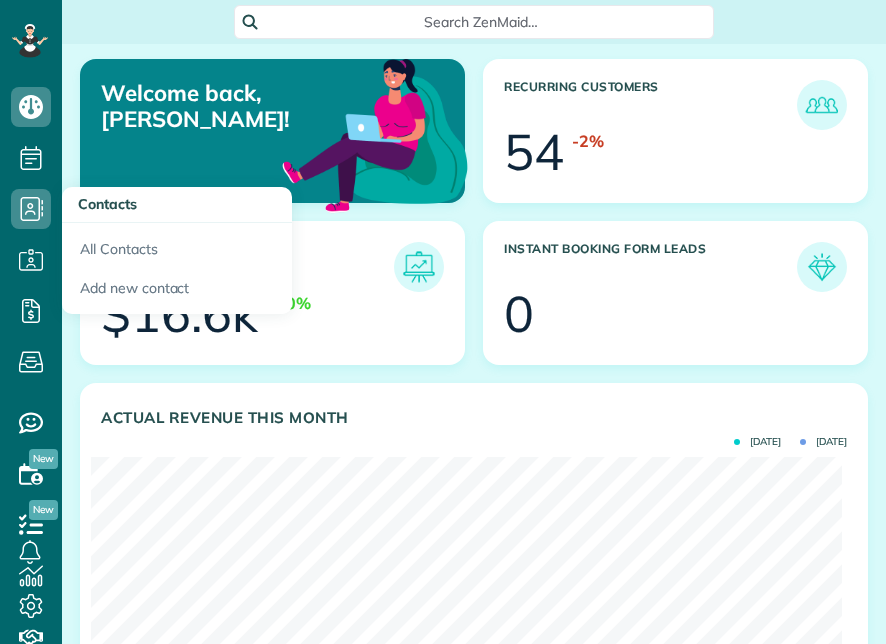scroll, scrollTop: 0, scrollLeft: 0, axis: both 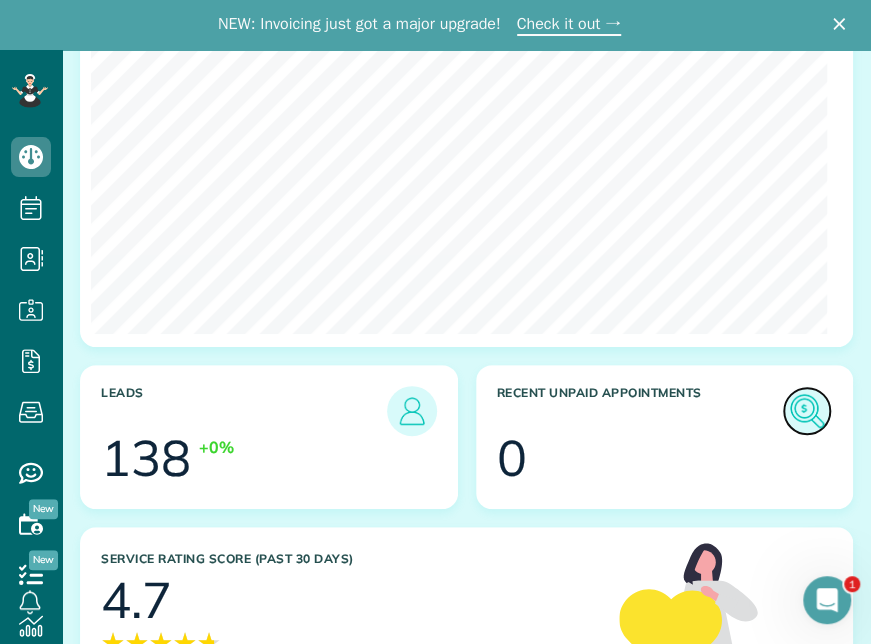 click at bounding box center [807, 411] 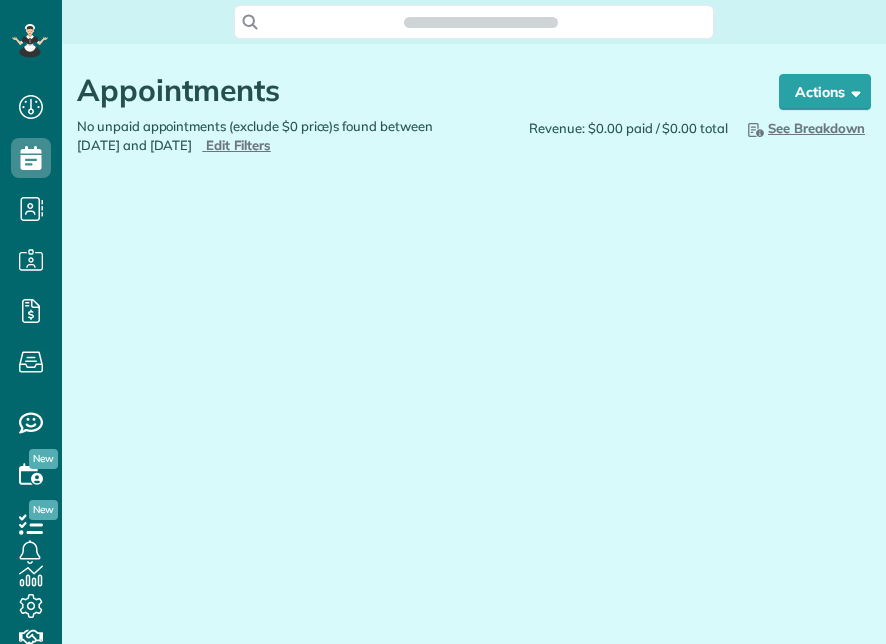scroll, scrollTop: 0, scrollLeft: 0, axis: both 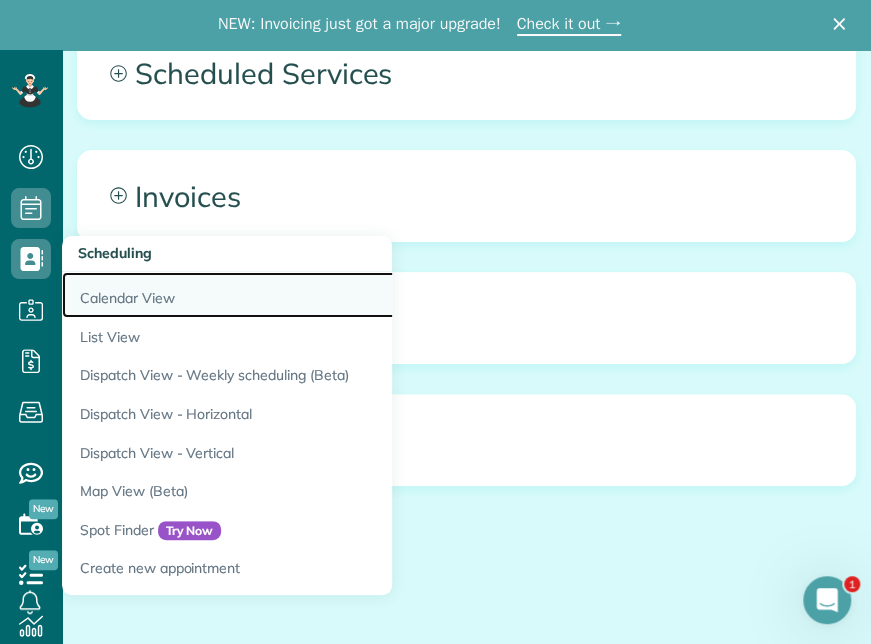 click on "Calendar View" at bounding box center [312, 295] 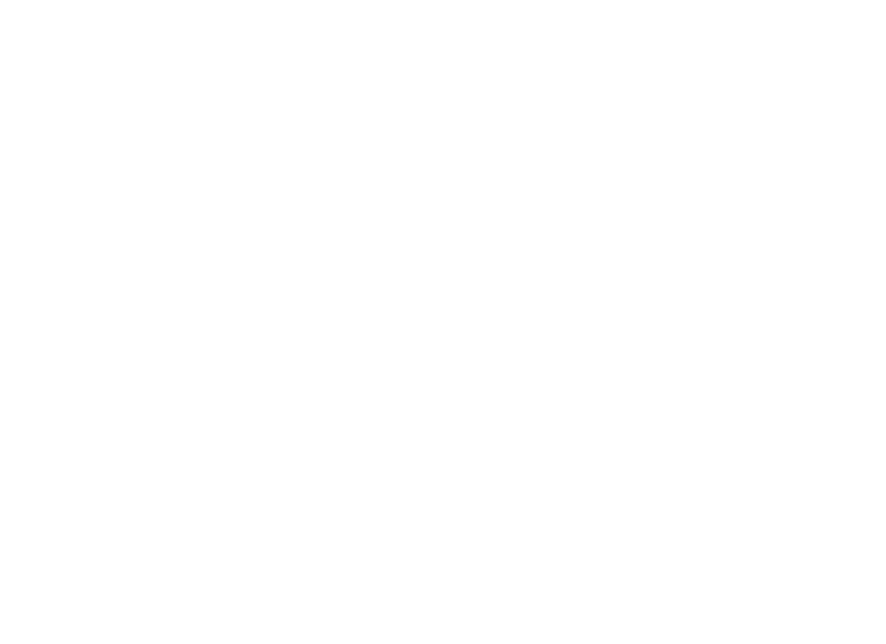 scroll, scrollTop: 0, scrollLeft: 0, axis: both 